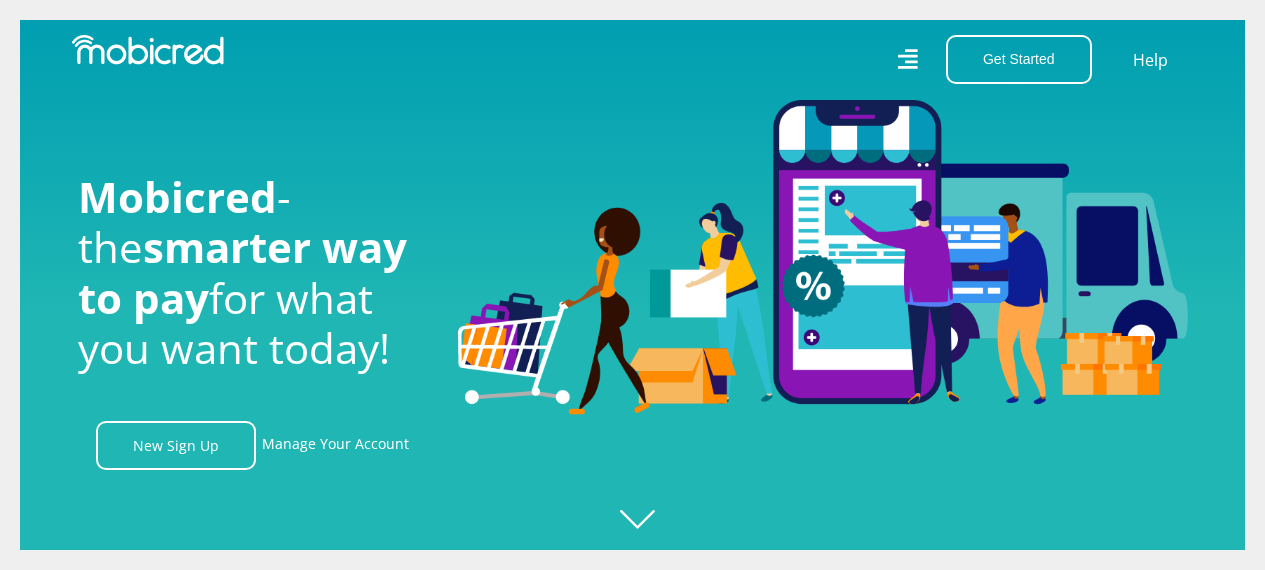 scroll, scrollTop: 0, scrollLeft: 0, axis: both 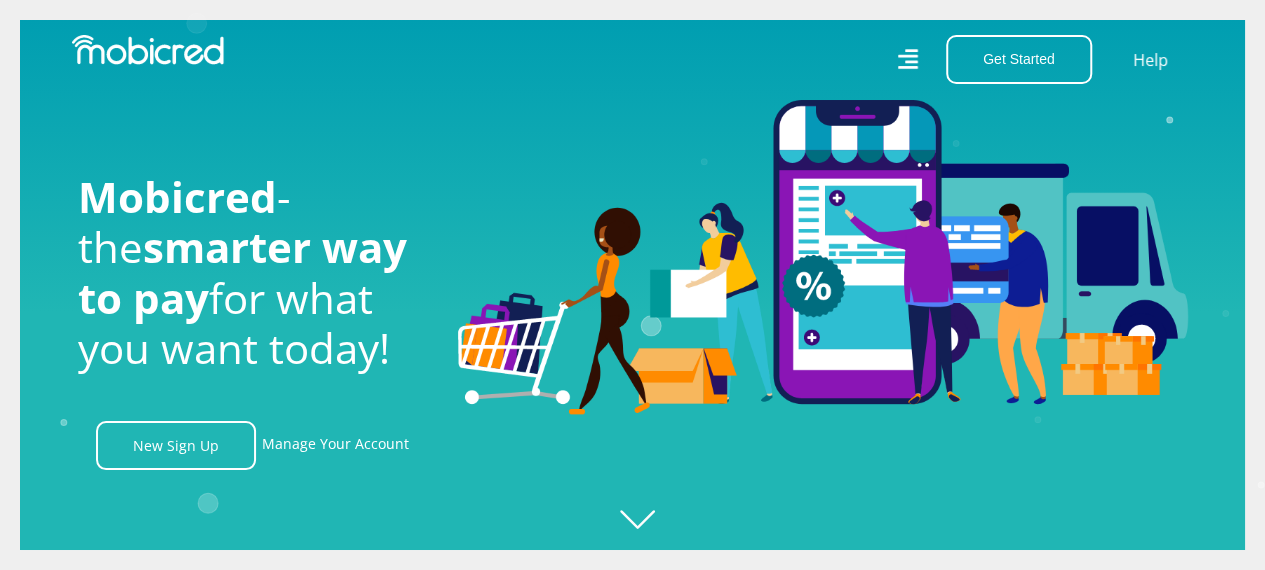 click 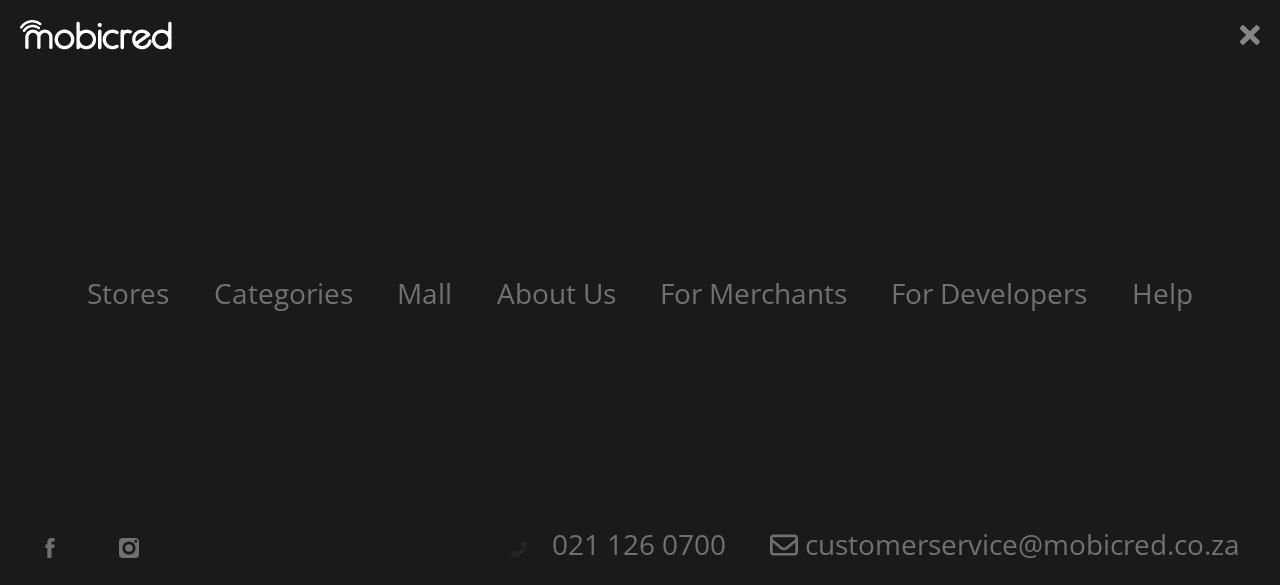 scroll, scrollTop: 0, scrollLeft: 1425, axis: horizontal 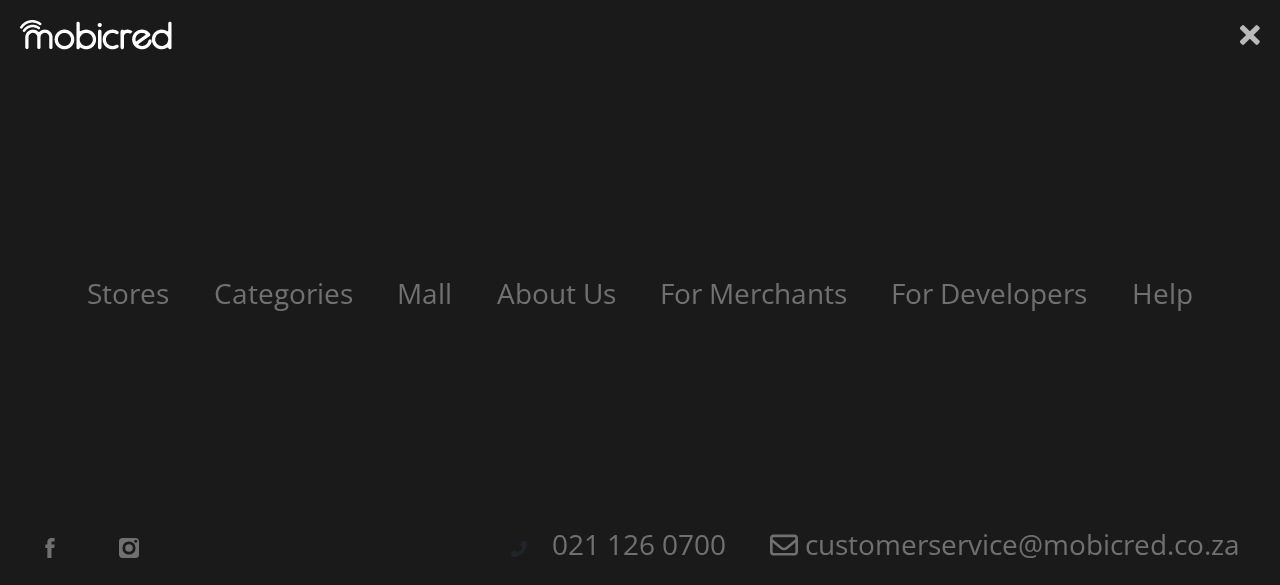 click 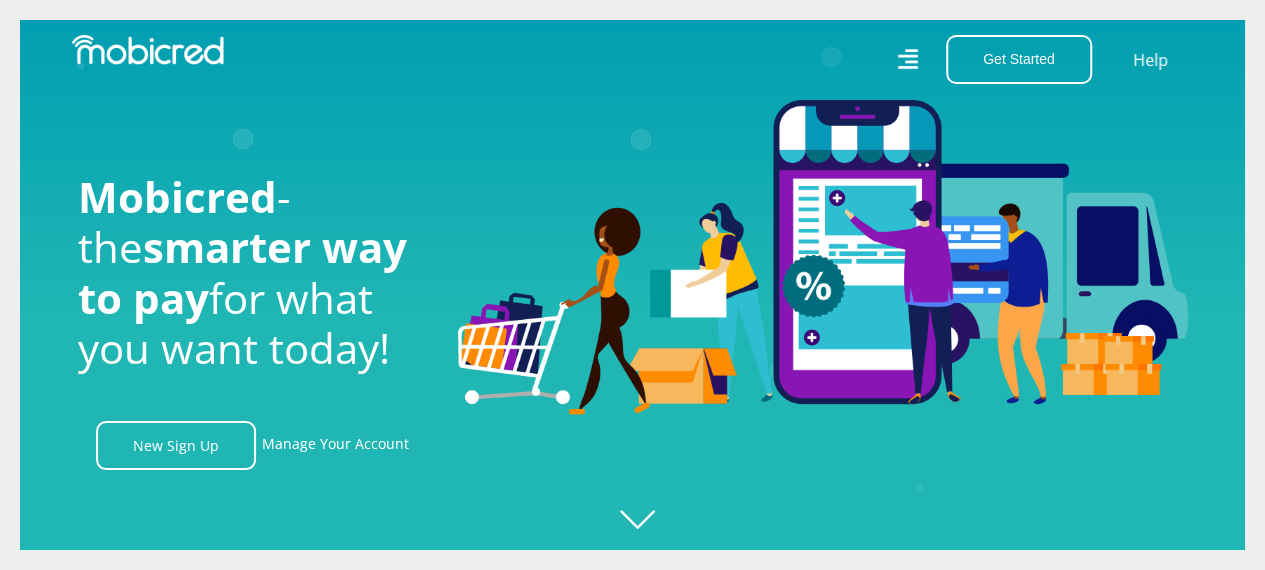 scroll, scrollTop: 0, scrollLeft: 2565, axis: horizontal 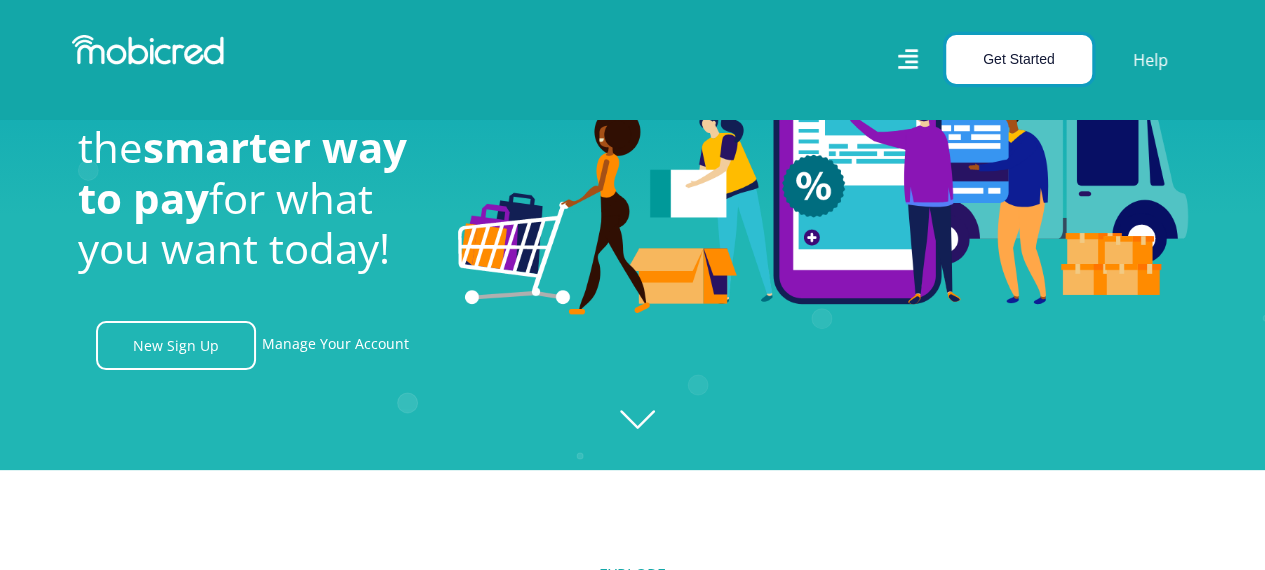 click on "Get Started" at bounding box center (1019, 59) 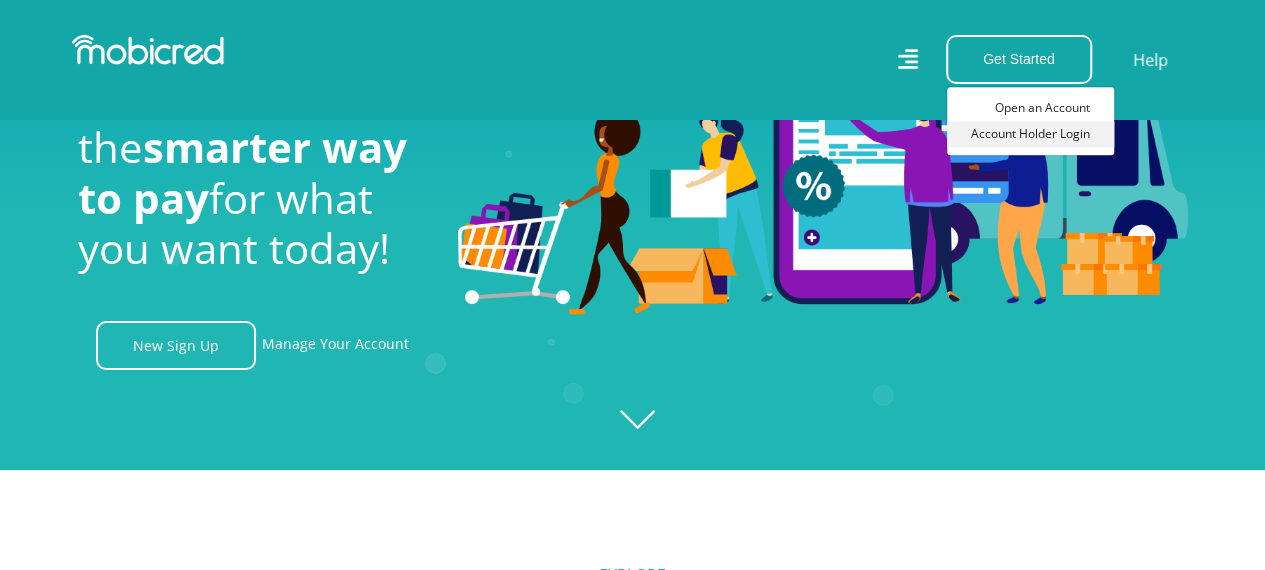 click on "Account Holder Login" at bounding box center (1030, 134) 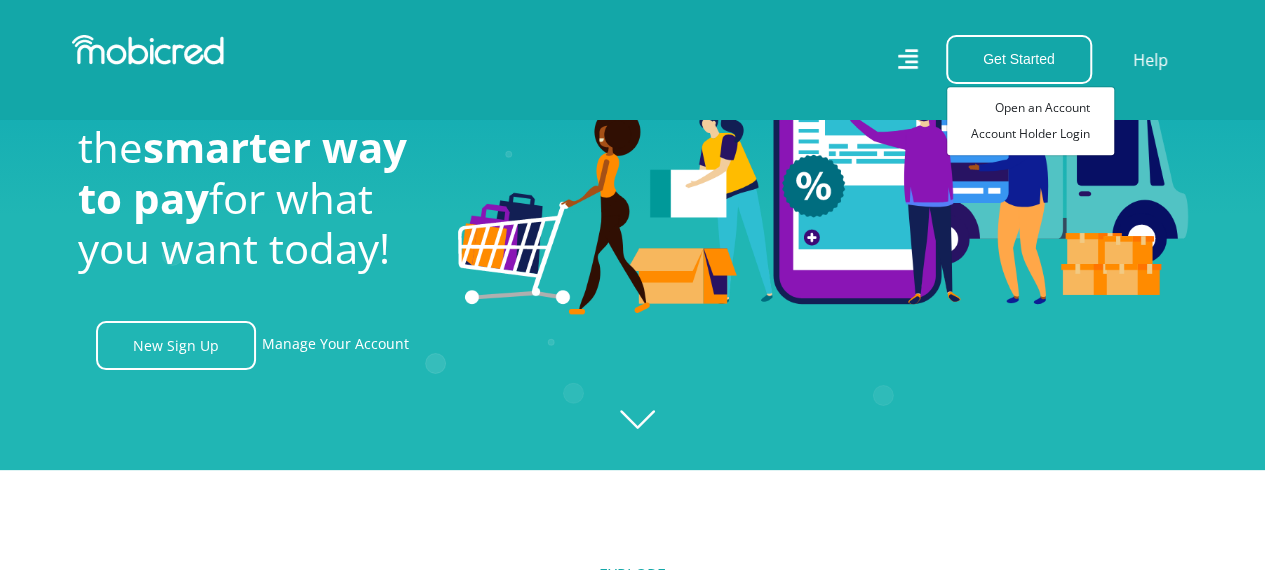 scroll, scrollTop: 0, scrollLeft: 3665, axis: horizontal 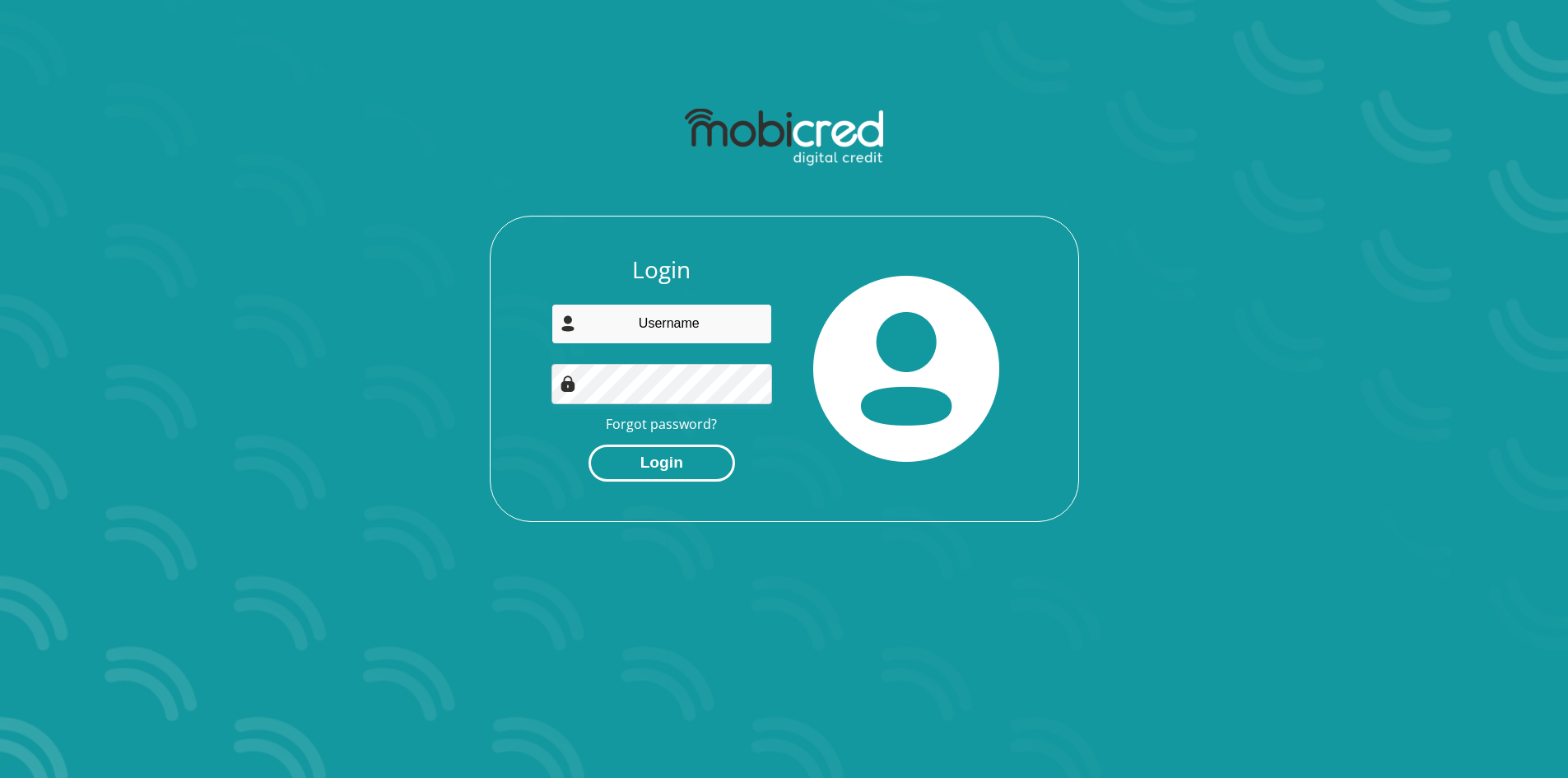 type on "sjmaudiorent@gmail.com" 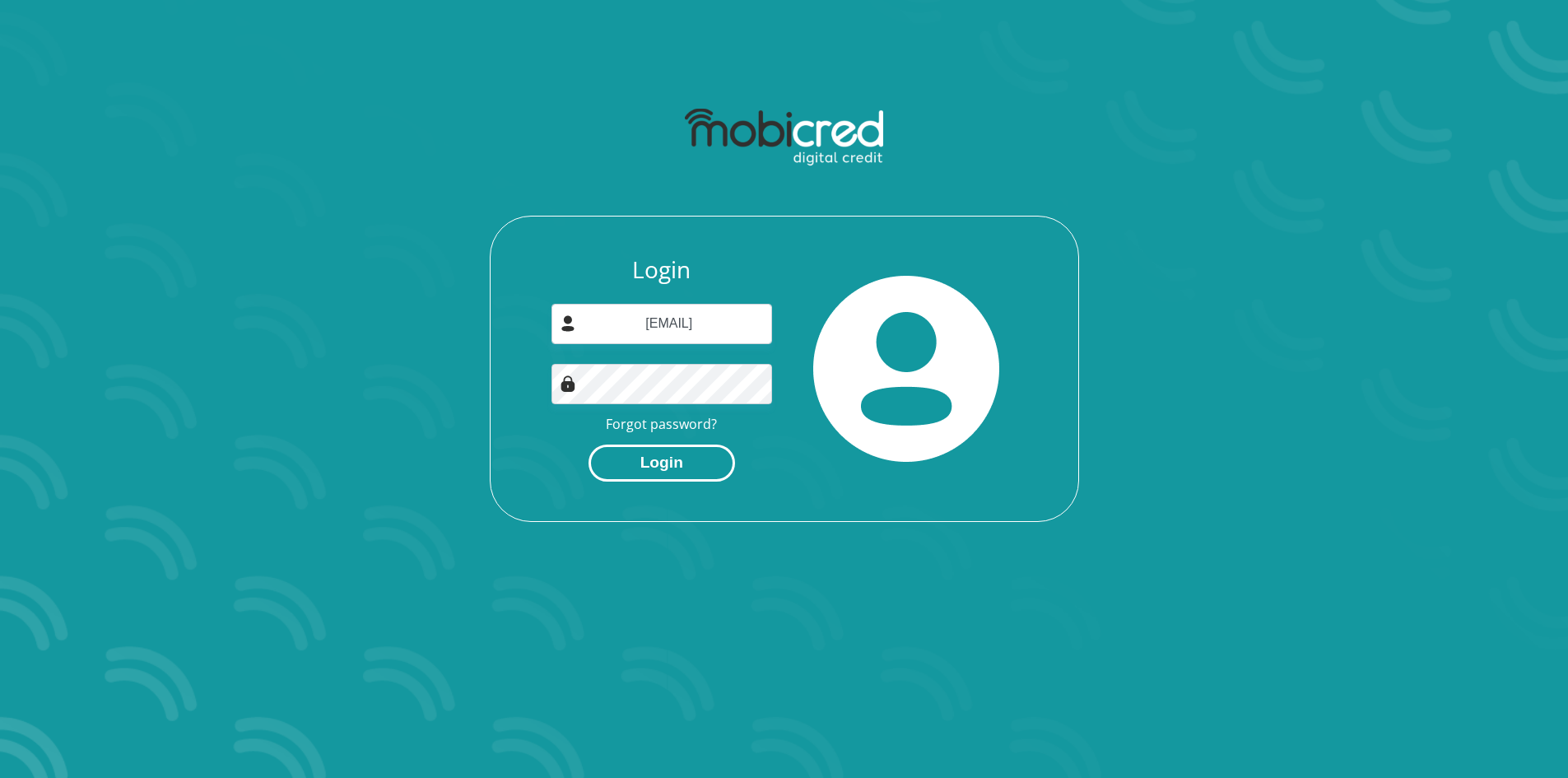 click on "Login" at bounding box center [662, 463] 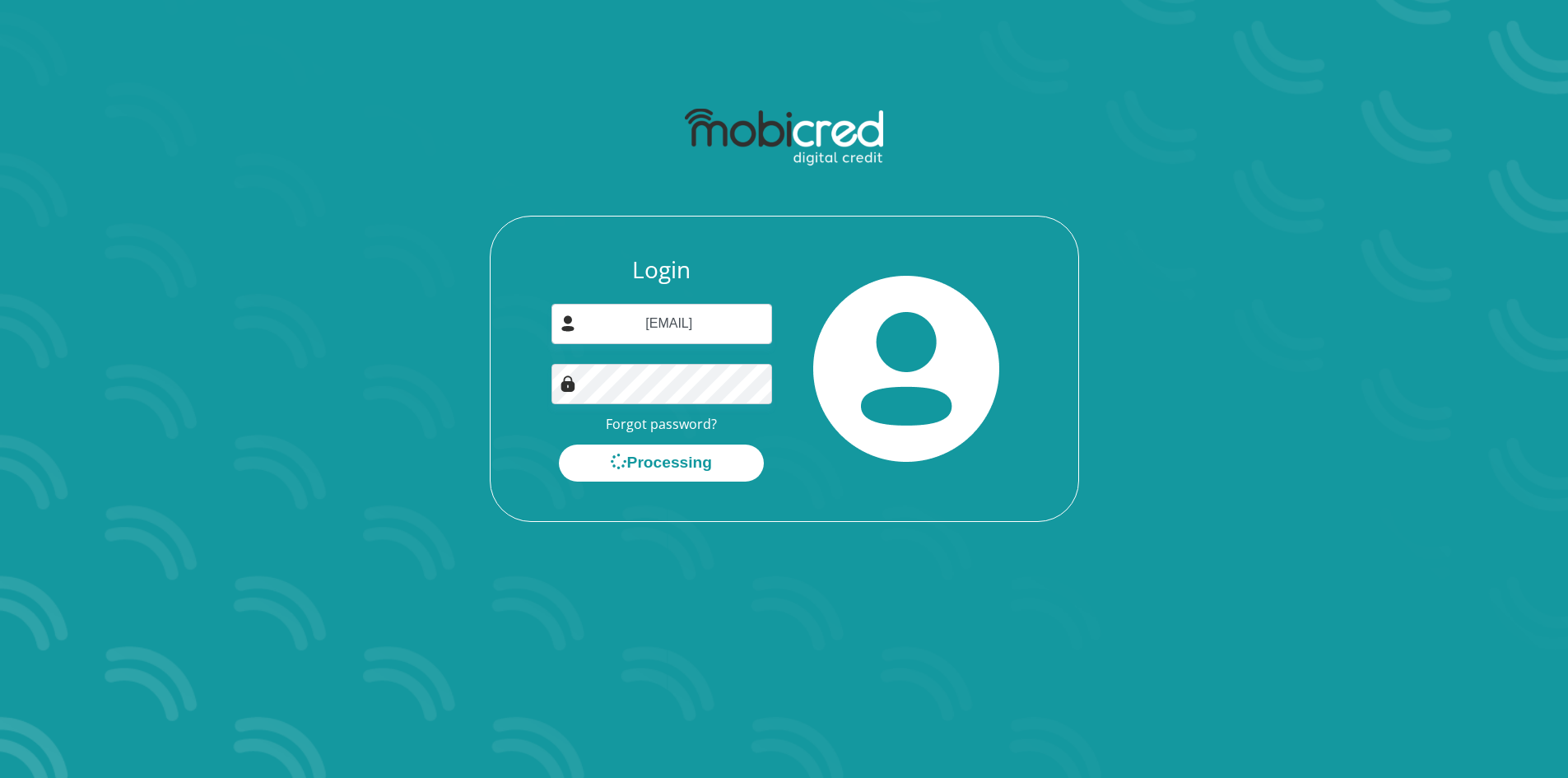 scroll, scrollTop: 0, scrollLeft: 0, axis: both 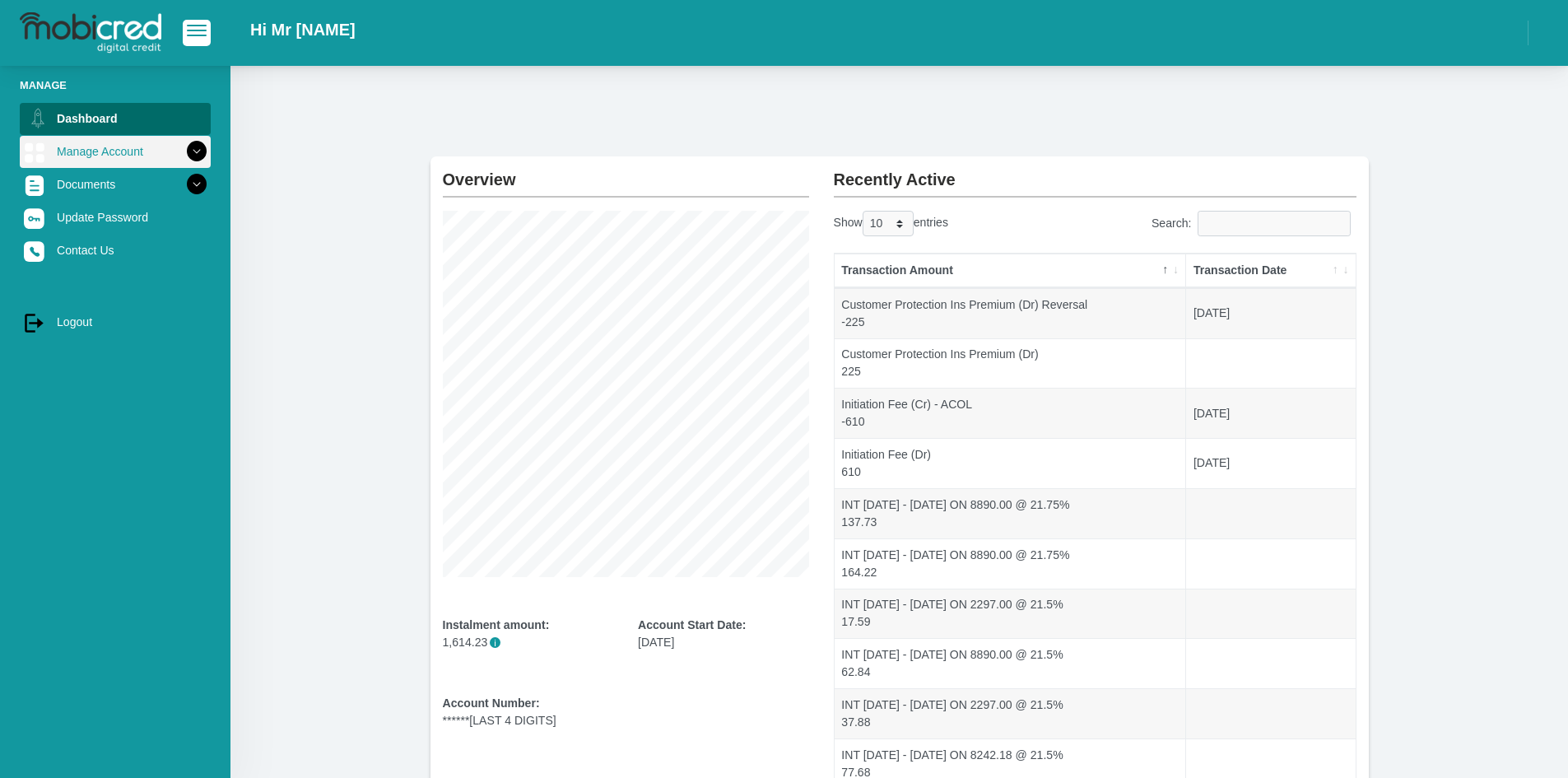 click at bounding box center [197, 151] 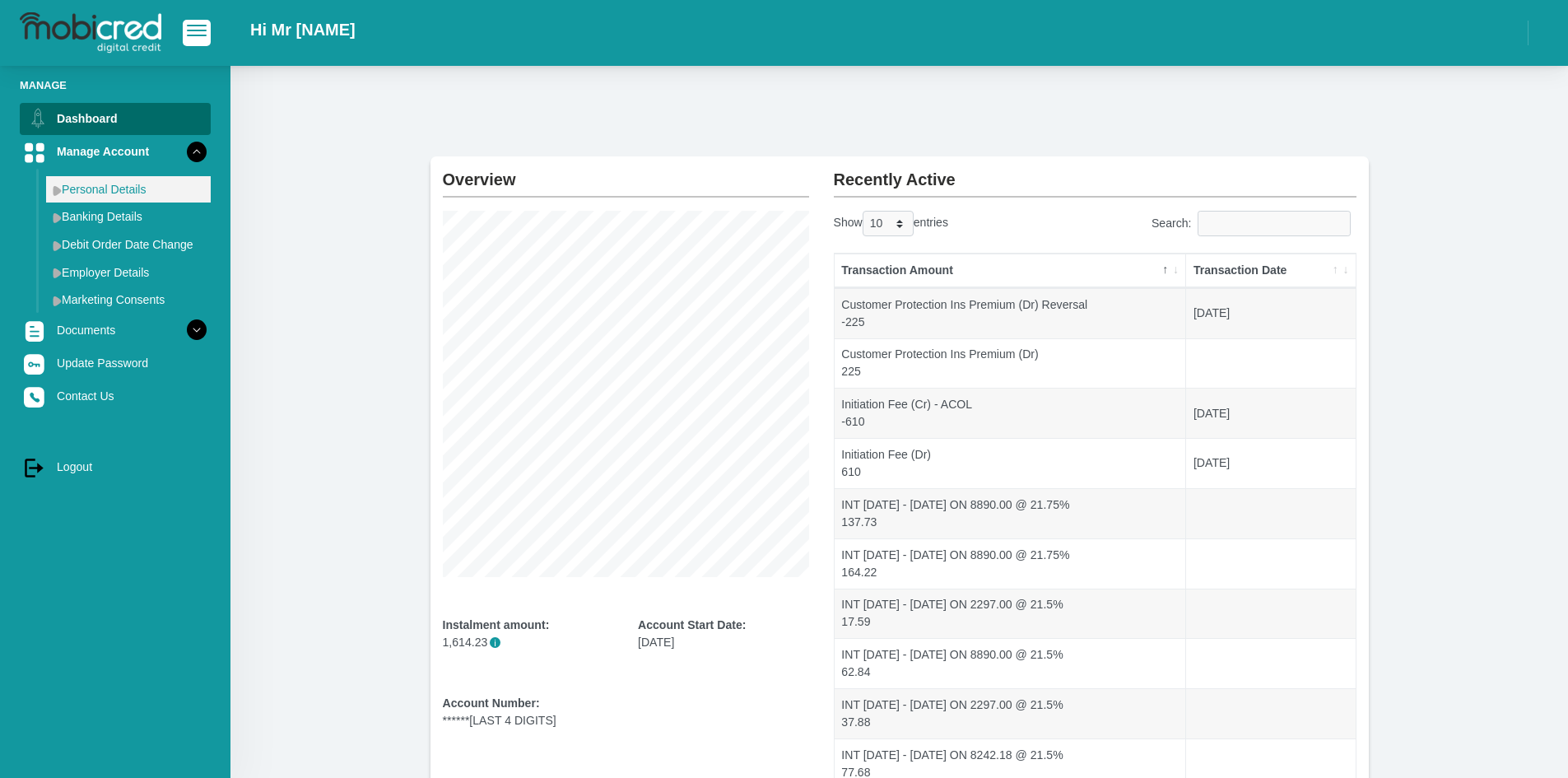click on "Personal Details" at bounding box center (128, 189) 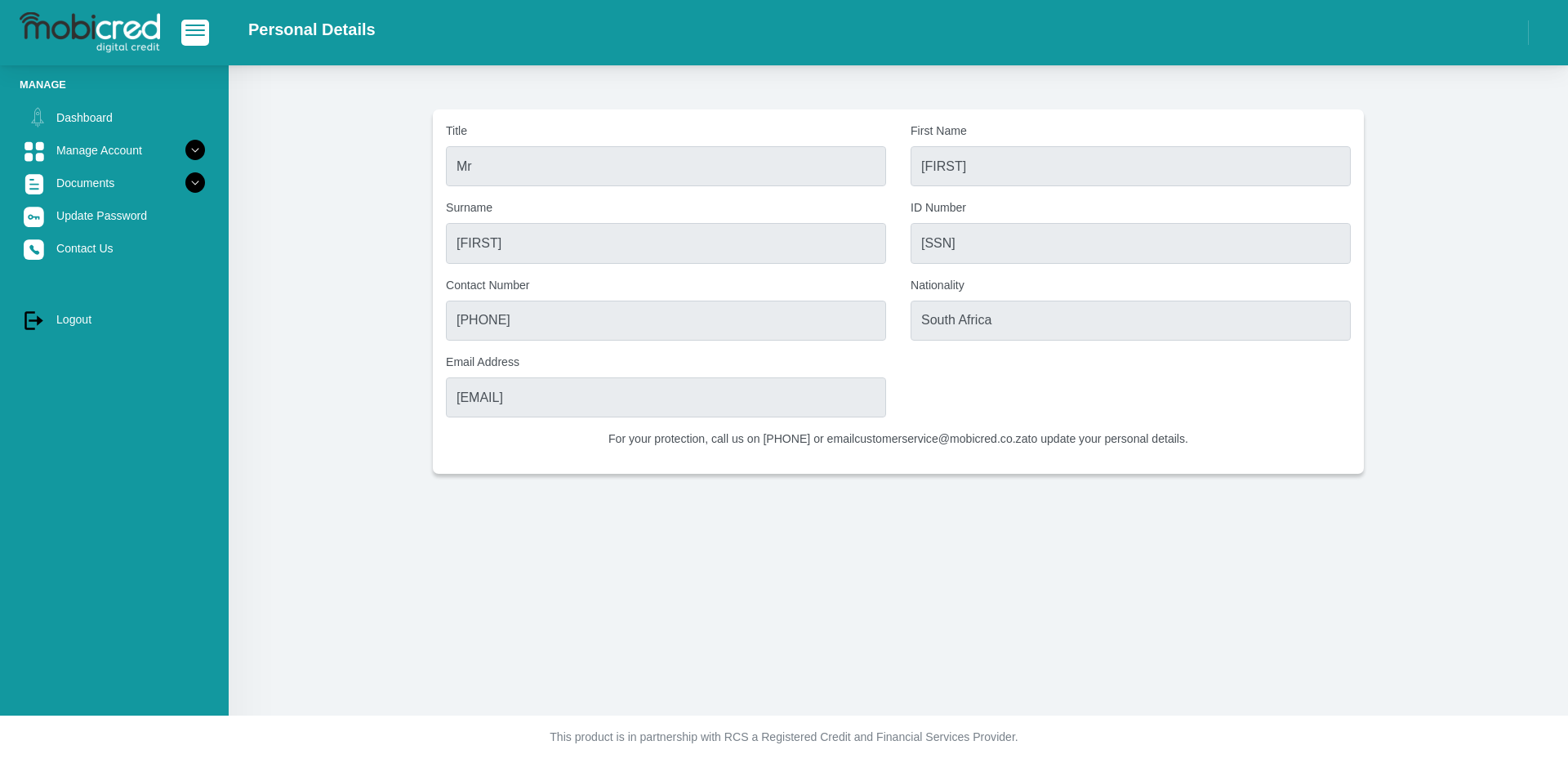 scroll, scrollTop: 0, scrollLeft: 0, axis: both 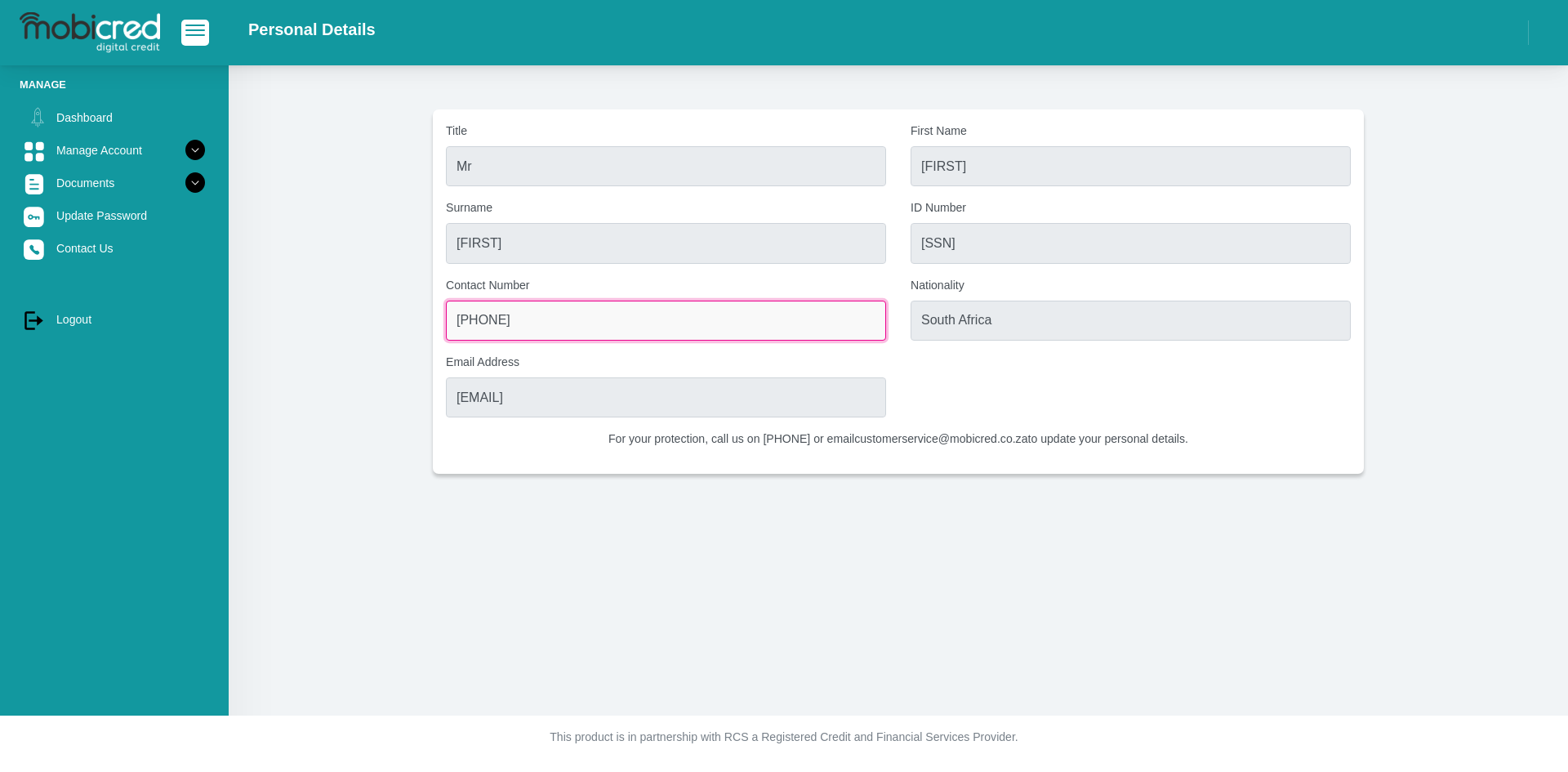 click on "[PHONE]" at bounding box center [666, 320] 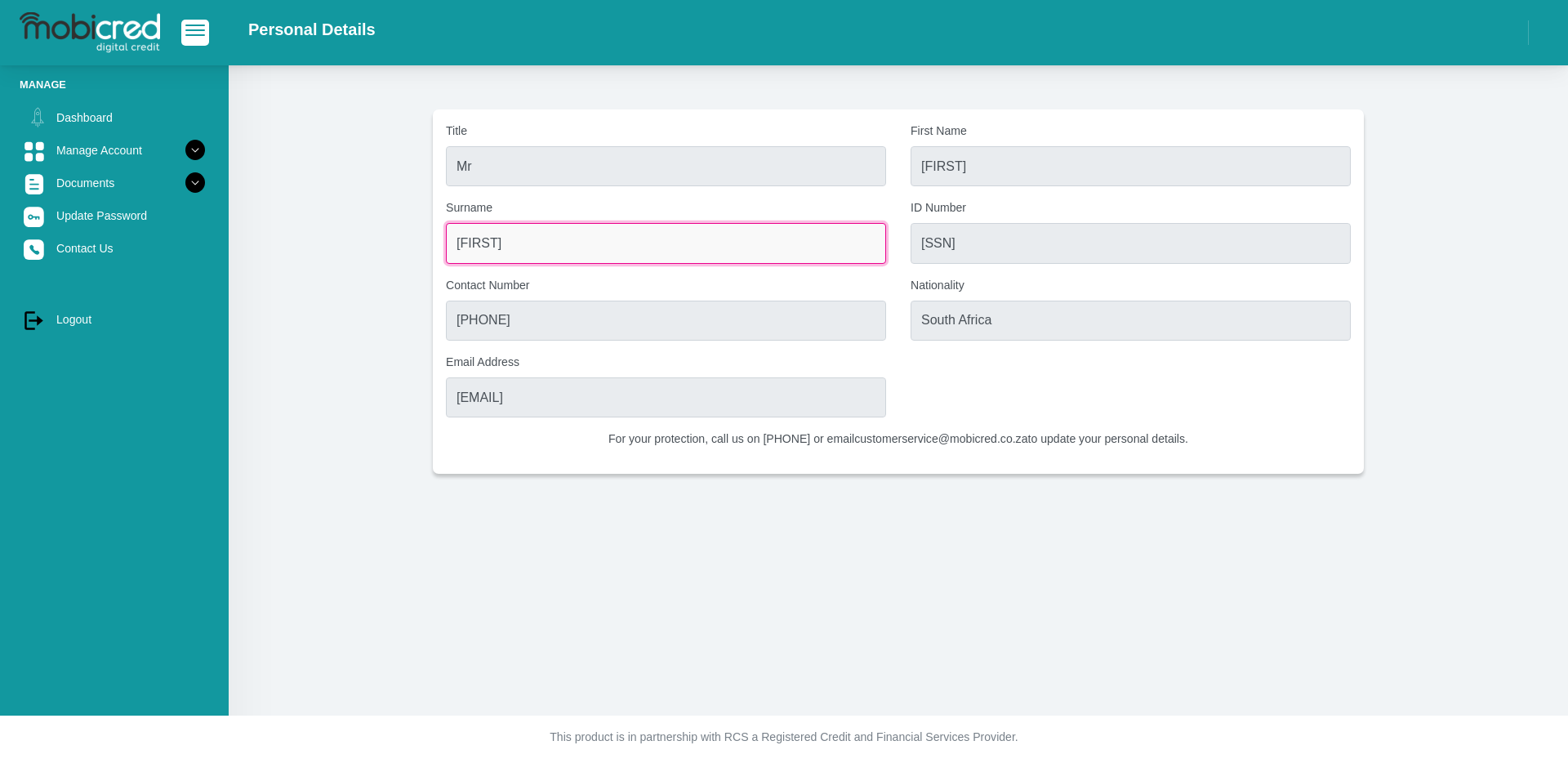 click on "Mokgethi" at bounding box center [666, 243] 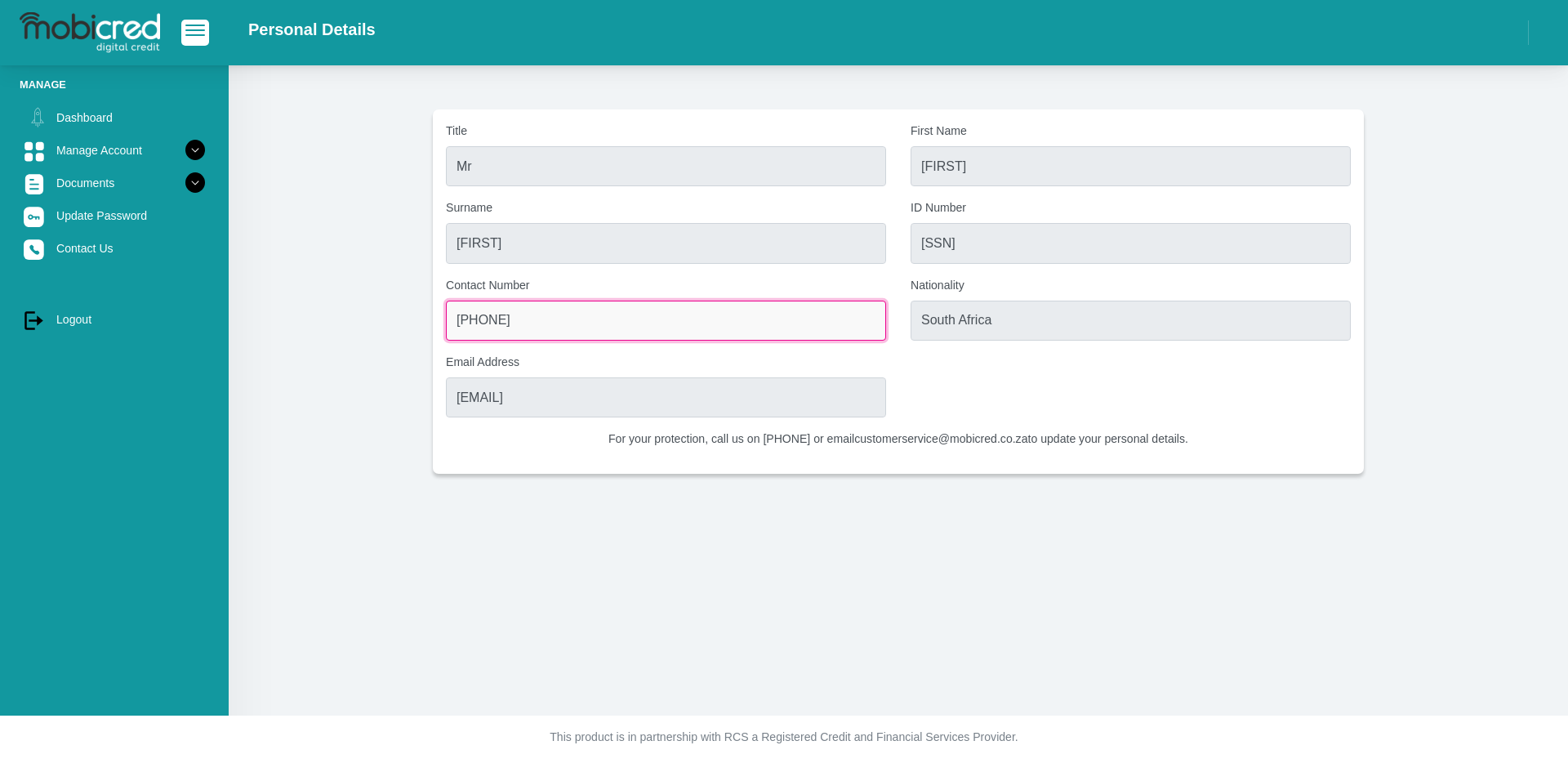 click on "0827895114" at bounding box center [666, 320] 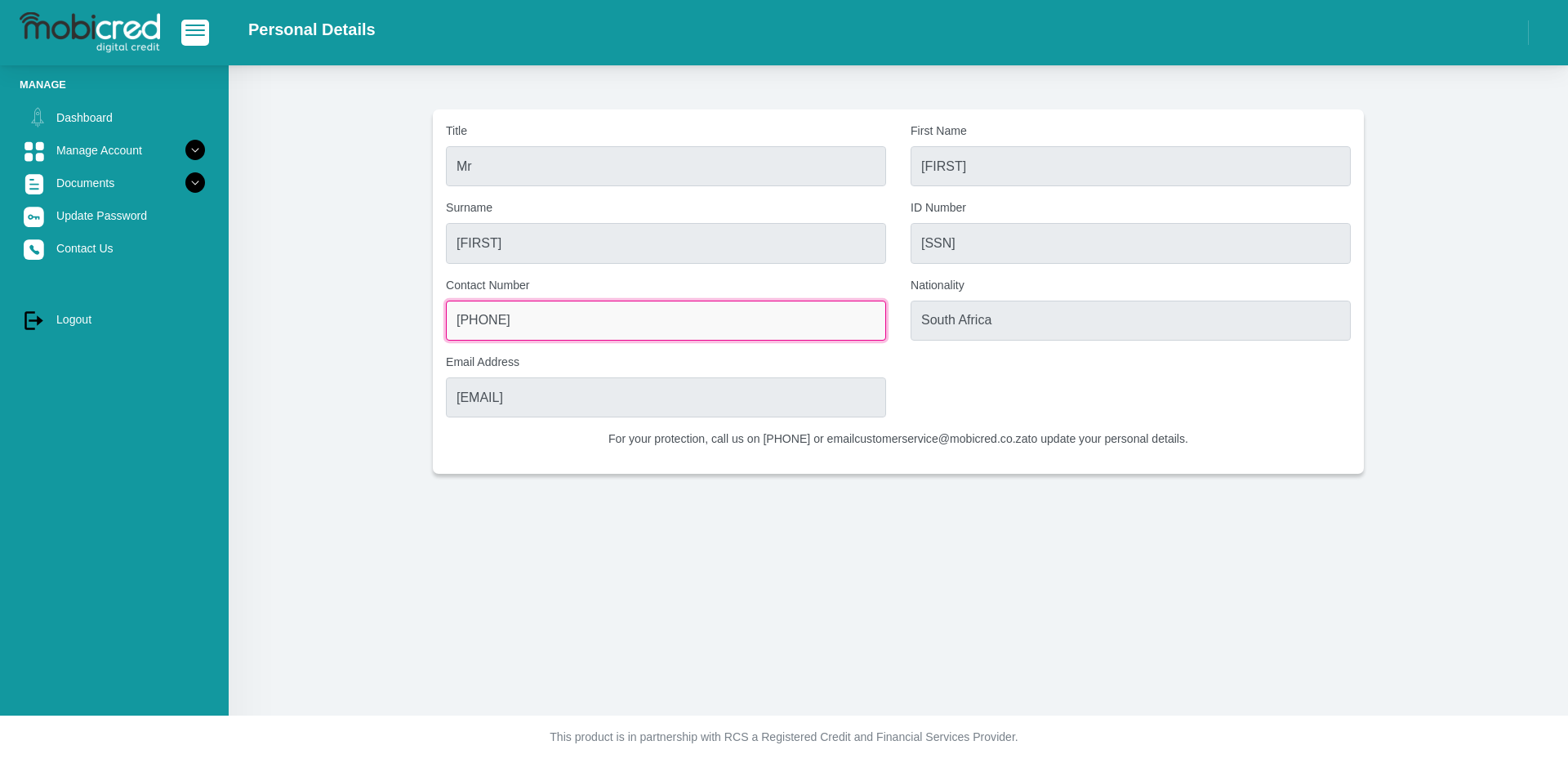 click on "0827895114" at bounding box center (666, 320) 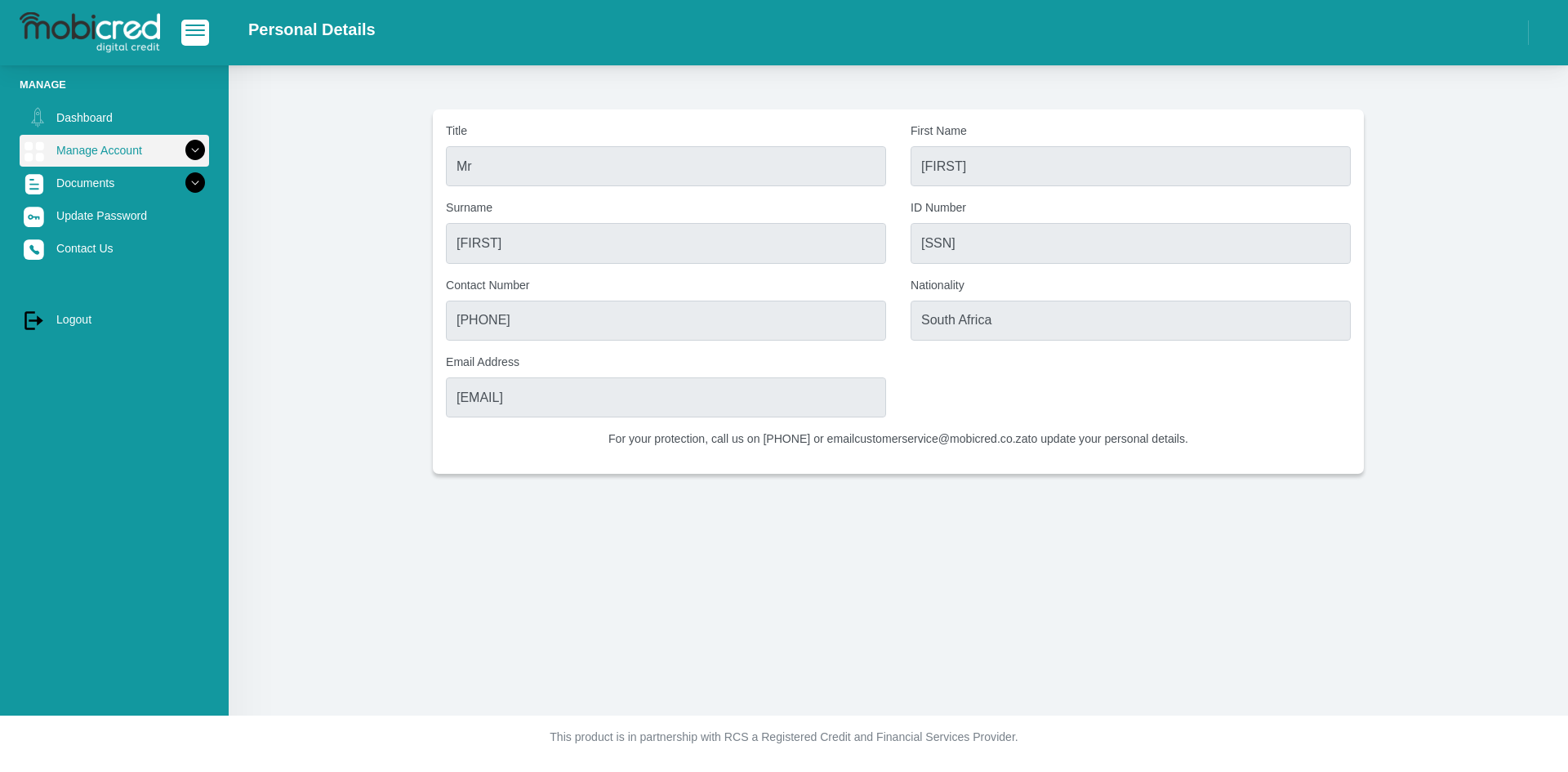click on "Manage Account" at bounding box center (114, 150) 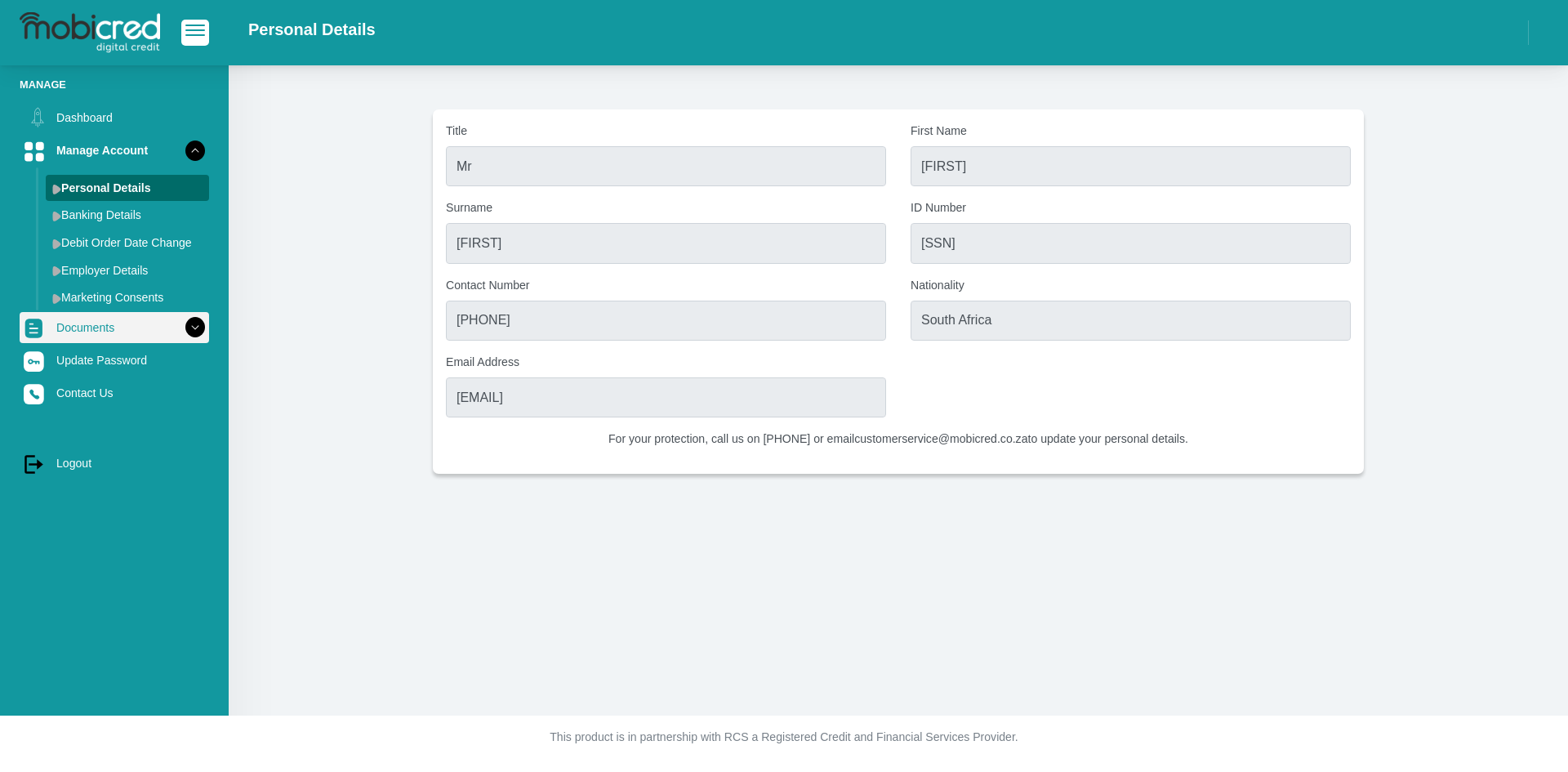 click at bounding box center [195, 328] 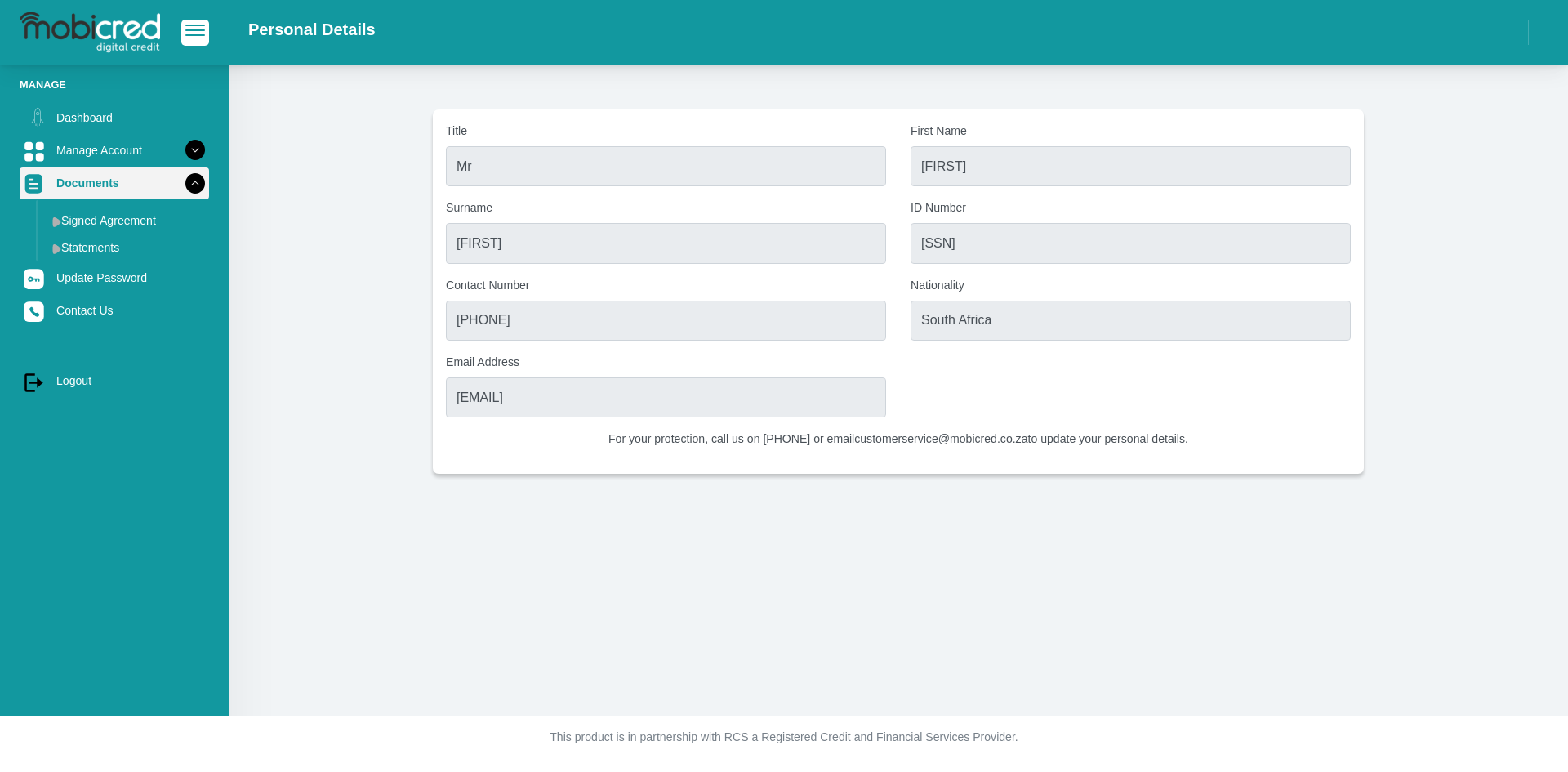 click at bounding box center (195, 183) 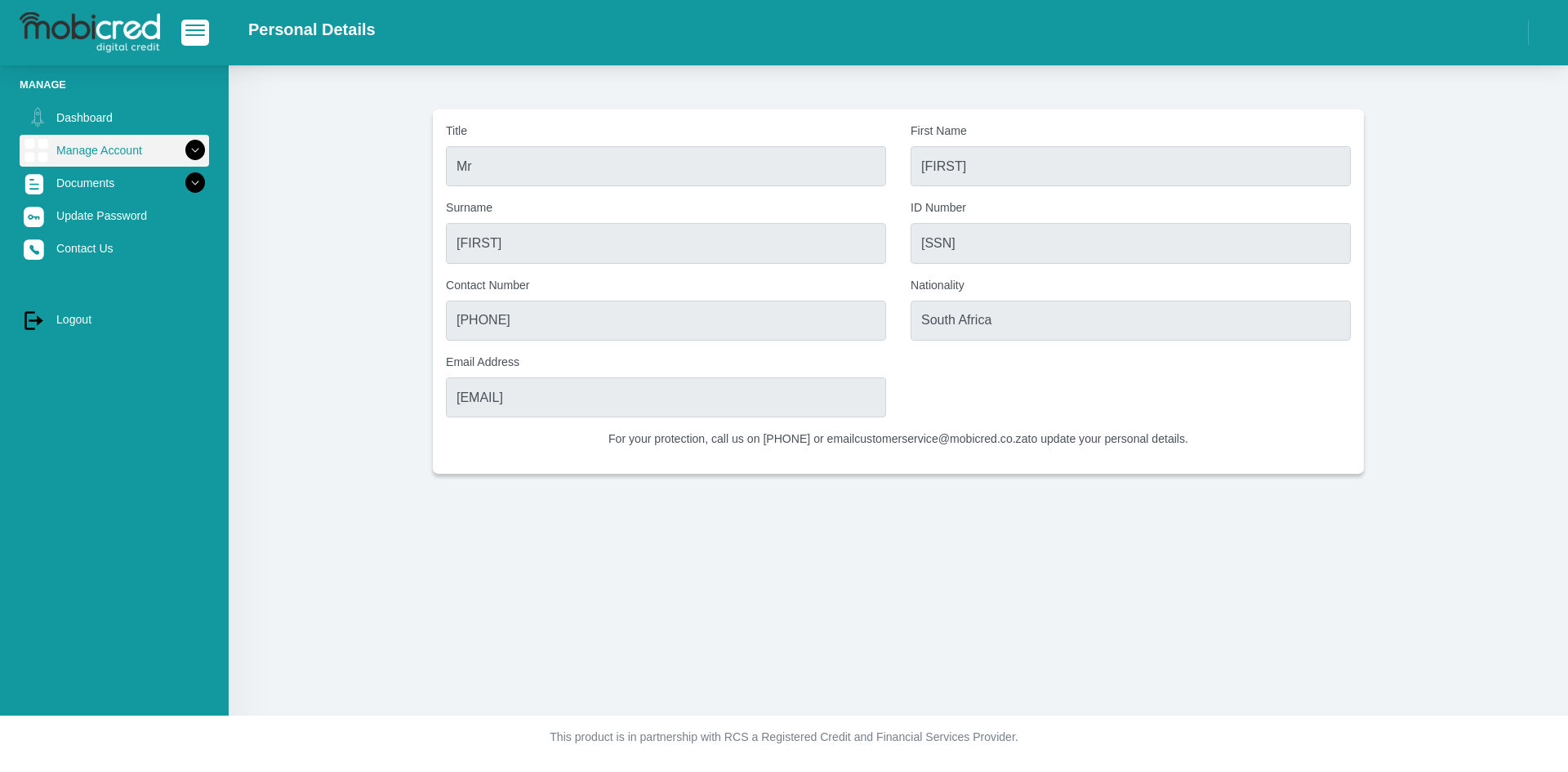 click at bounding box center [36, 150] 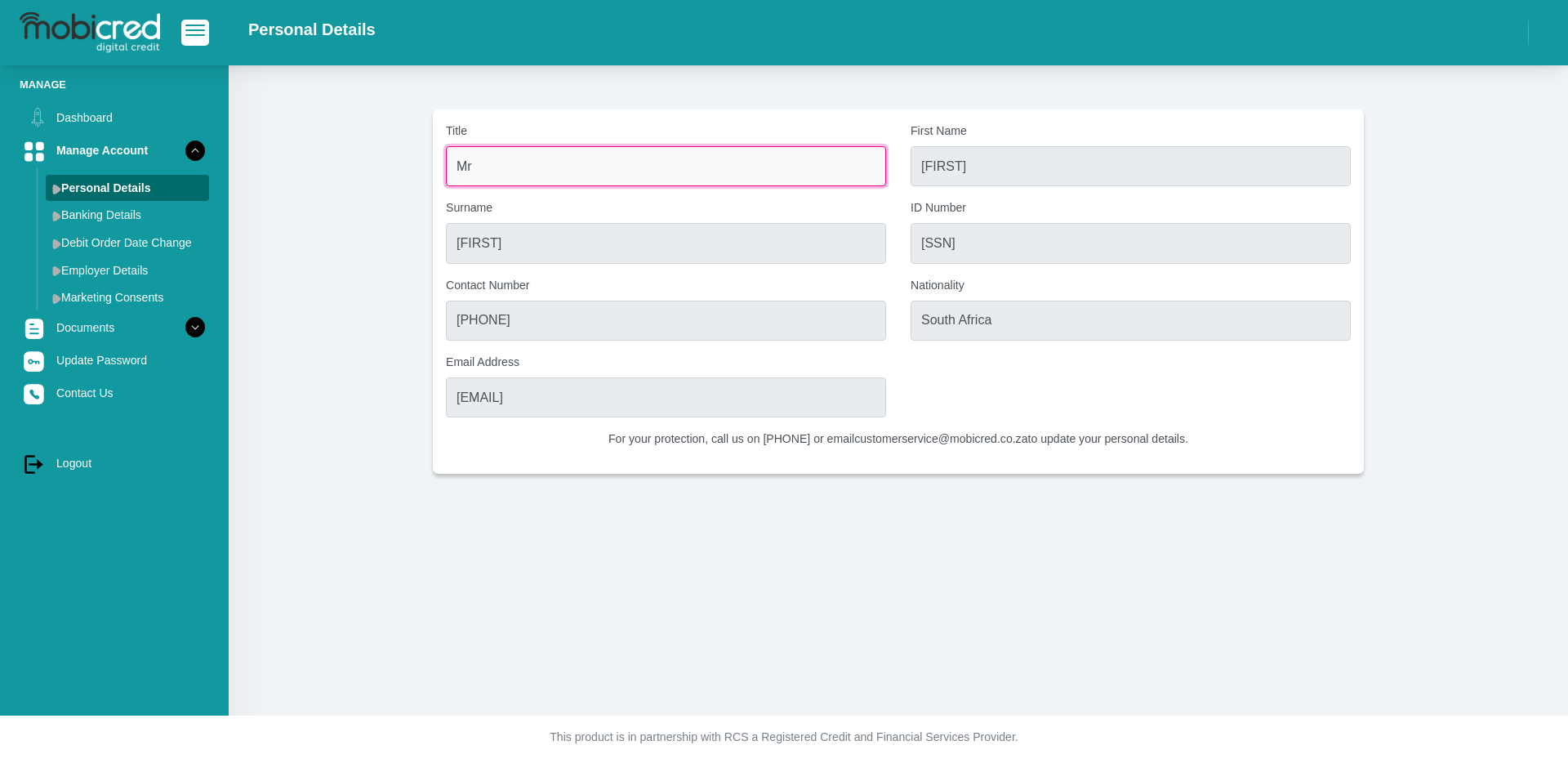 click on "Mr" at bounding box center [666, 166] 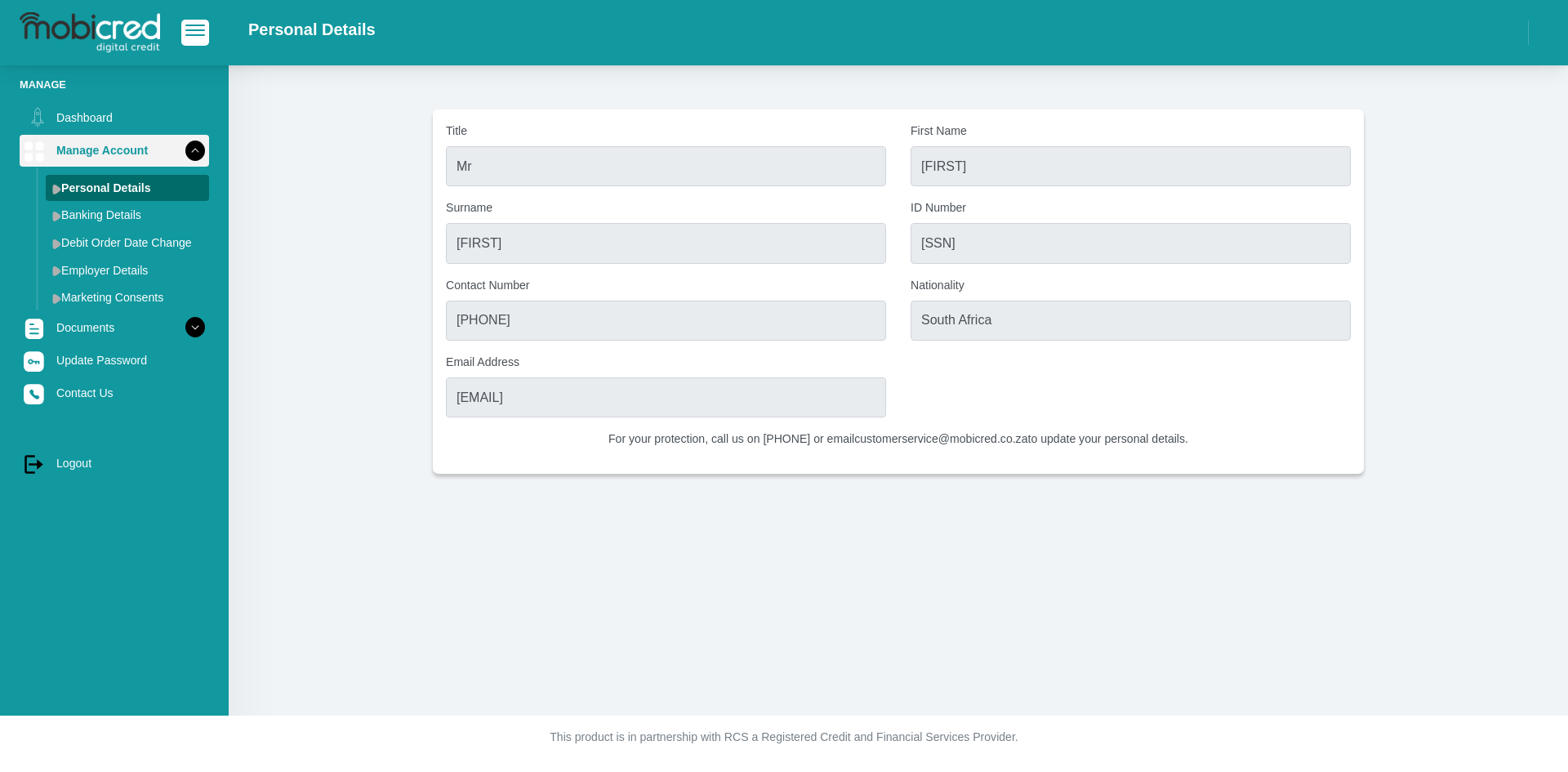 click on "Manage Account" at bounding box center [114, 150] 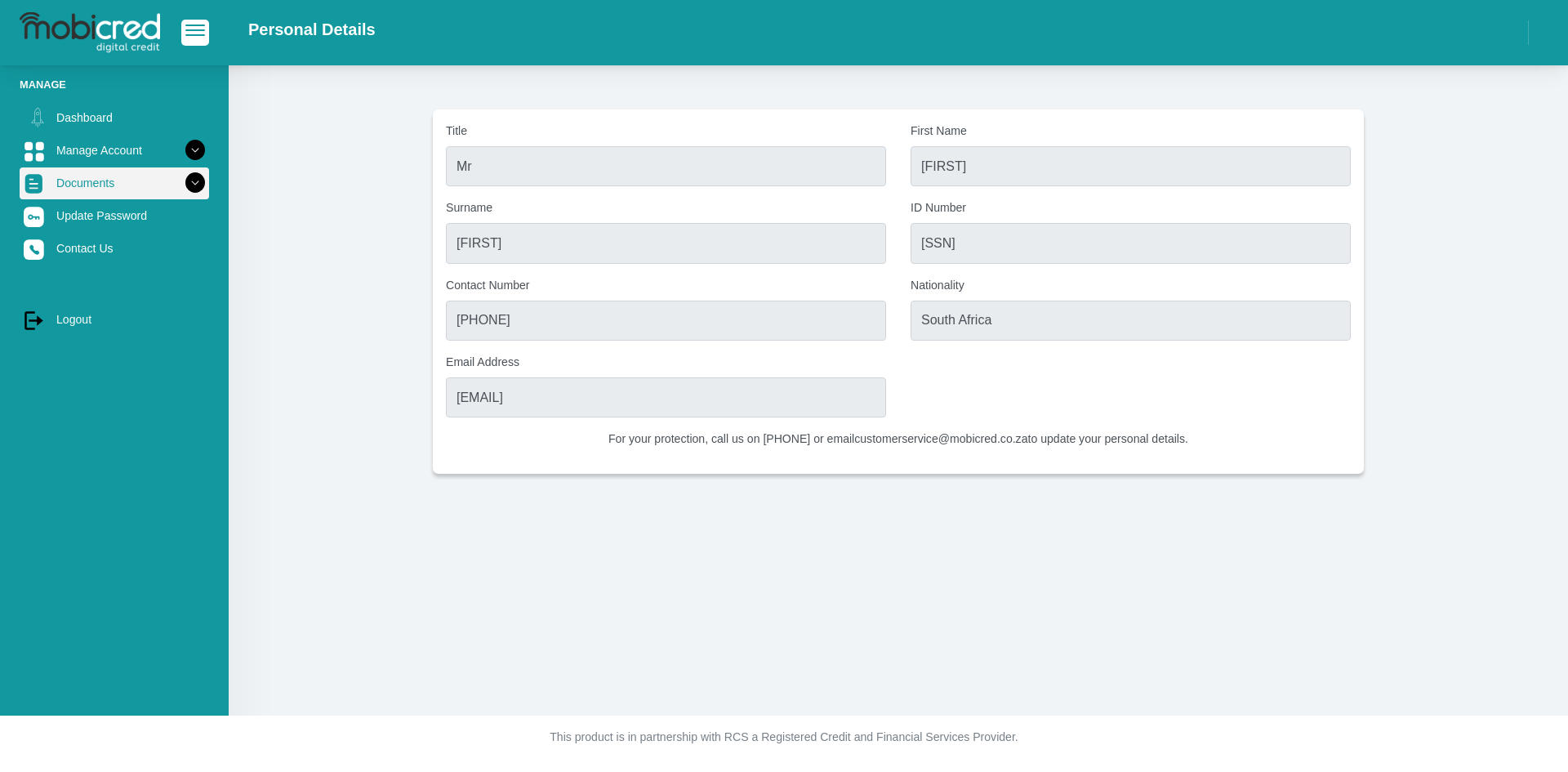 click on "Documents" at bounding box center [114, 183] 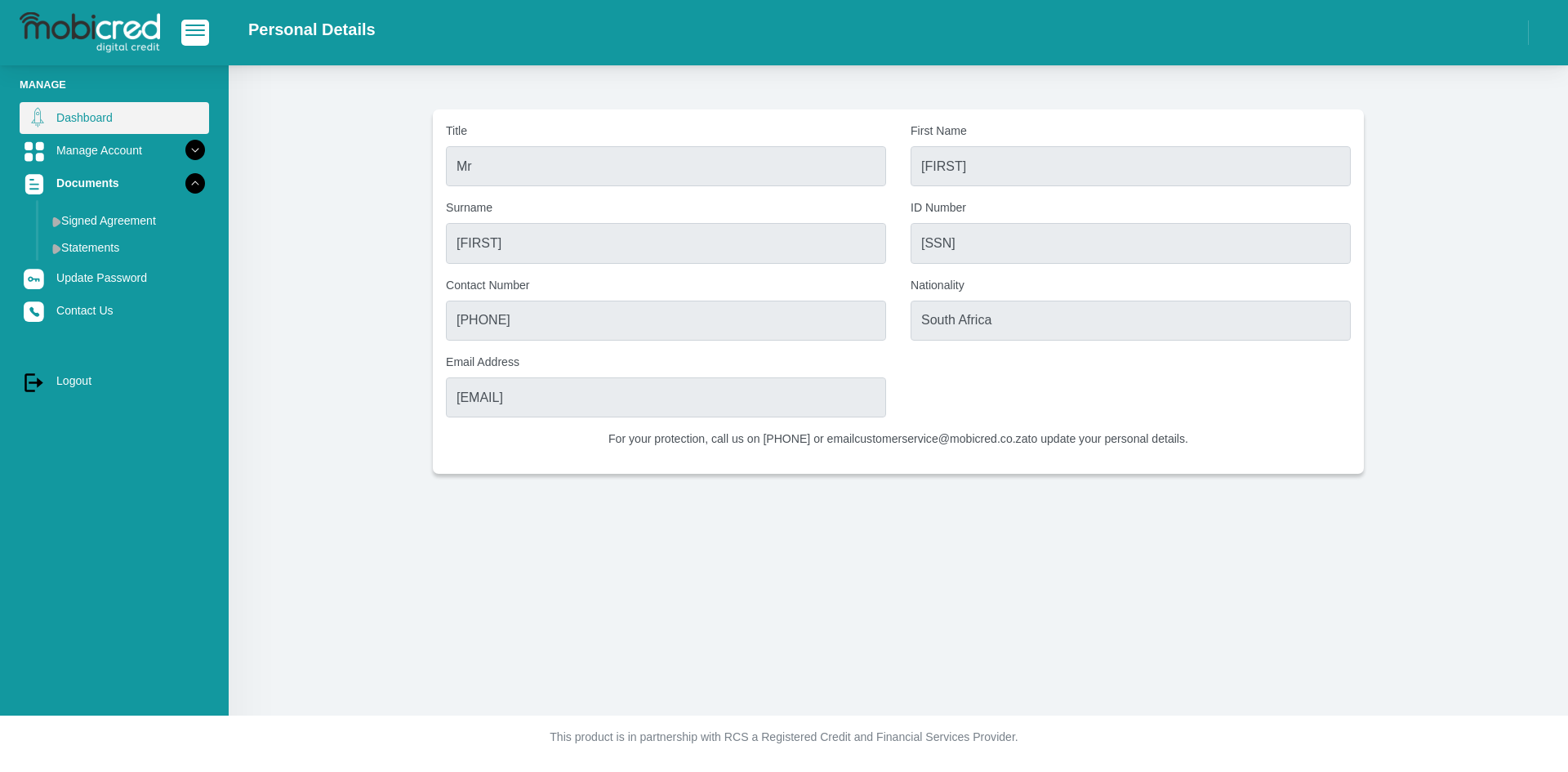 click on "Dashboard" at bounding box center (114, 118) 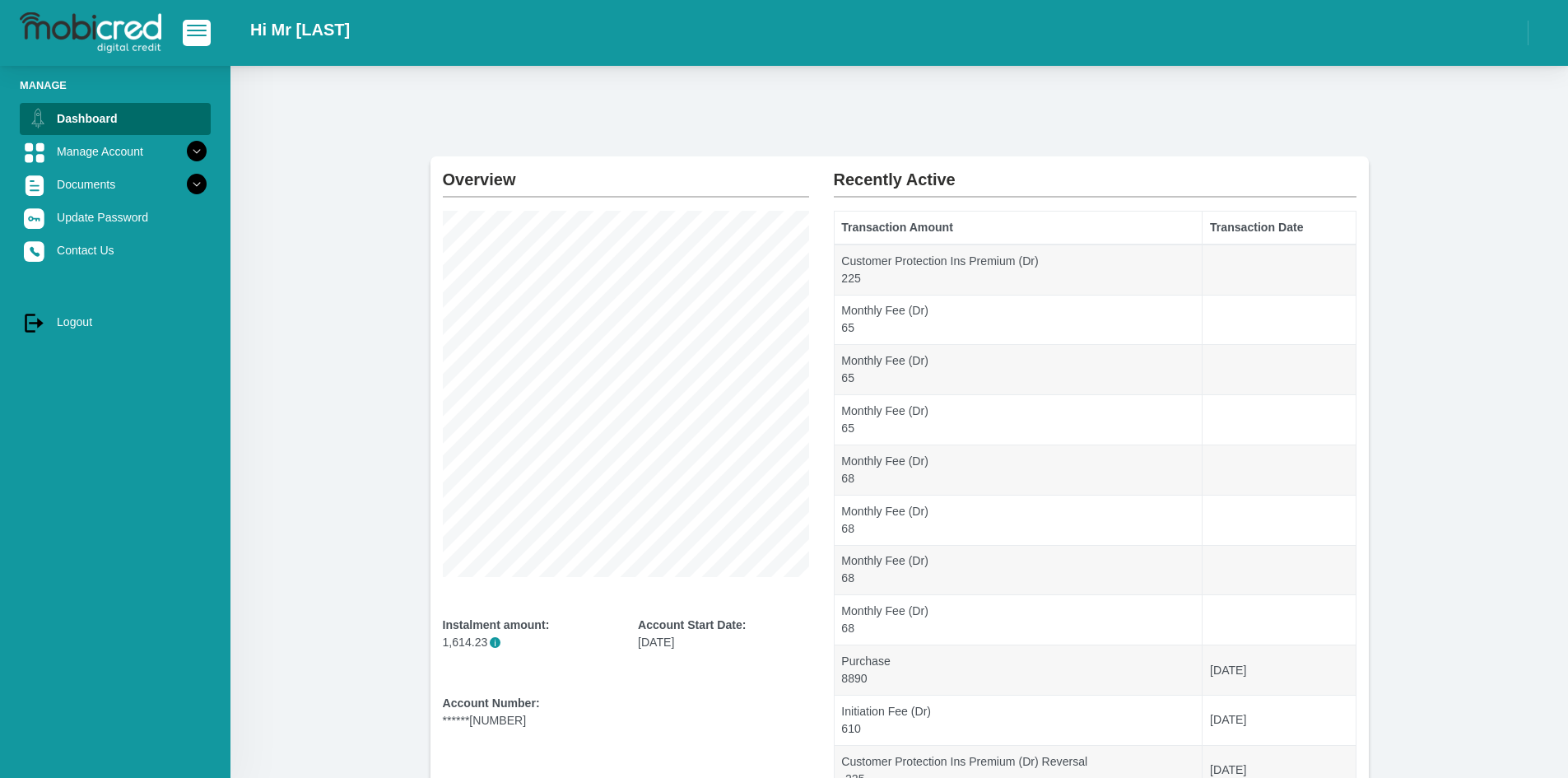 scroll, scrollTop: 0, scrollLeft: 0, axis: both 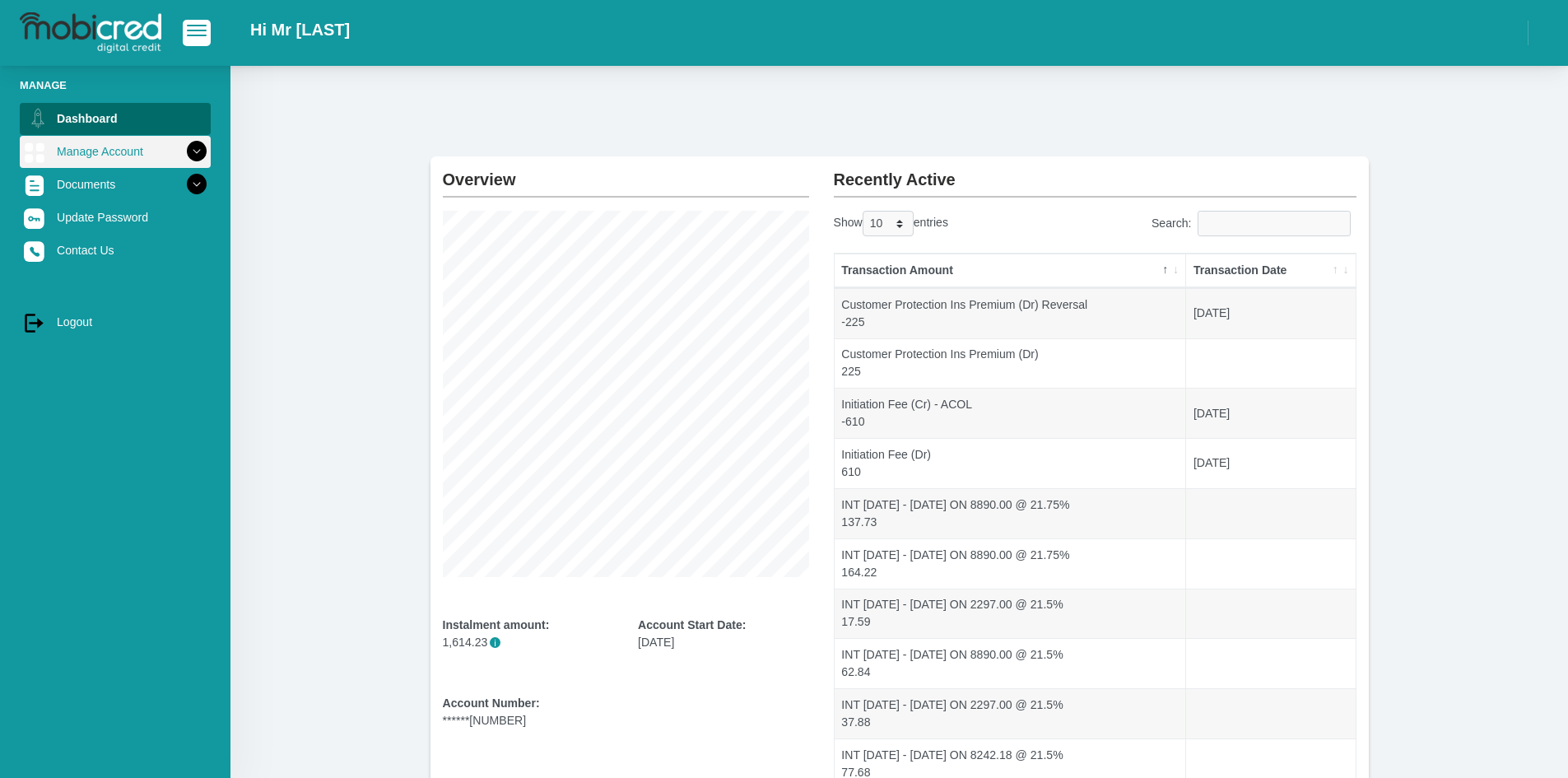 click on "Manage Account" at bounding box center (115, 151) 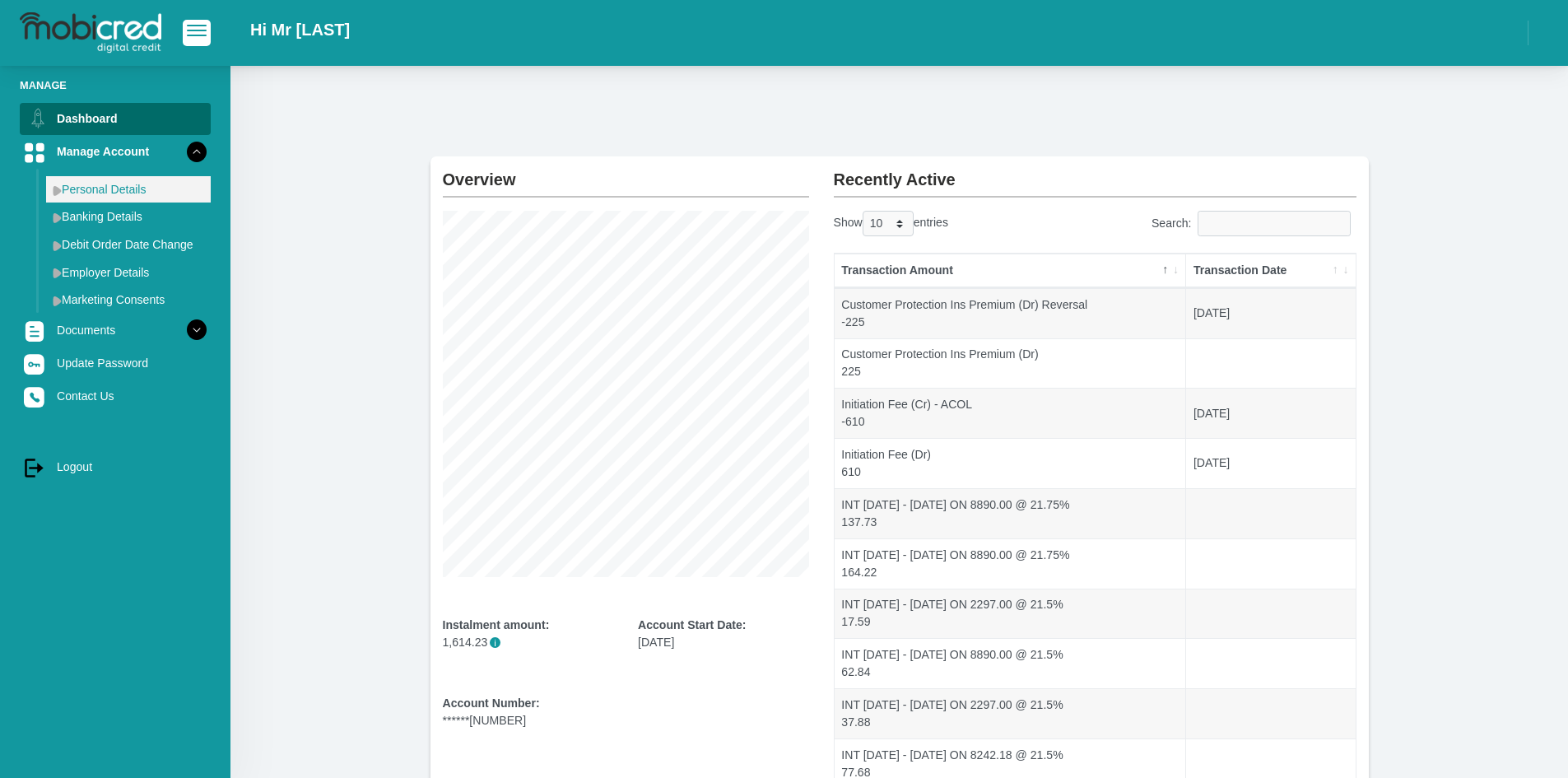 click on "Personal Details" at bounding box center [128, 189] 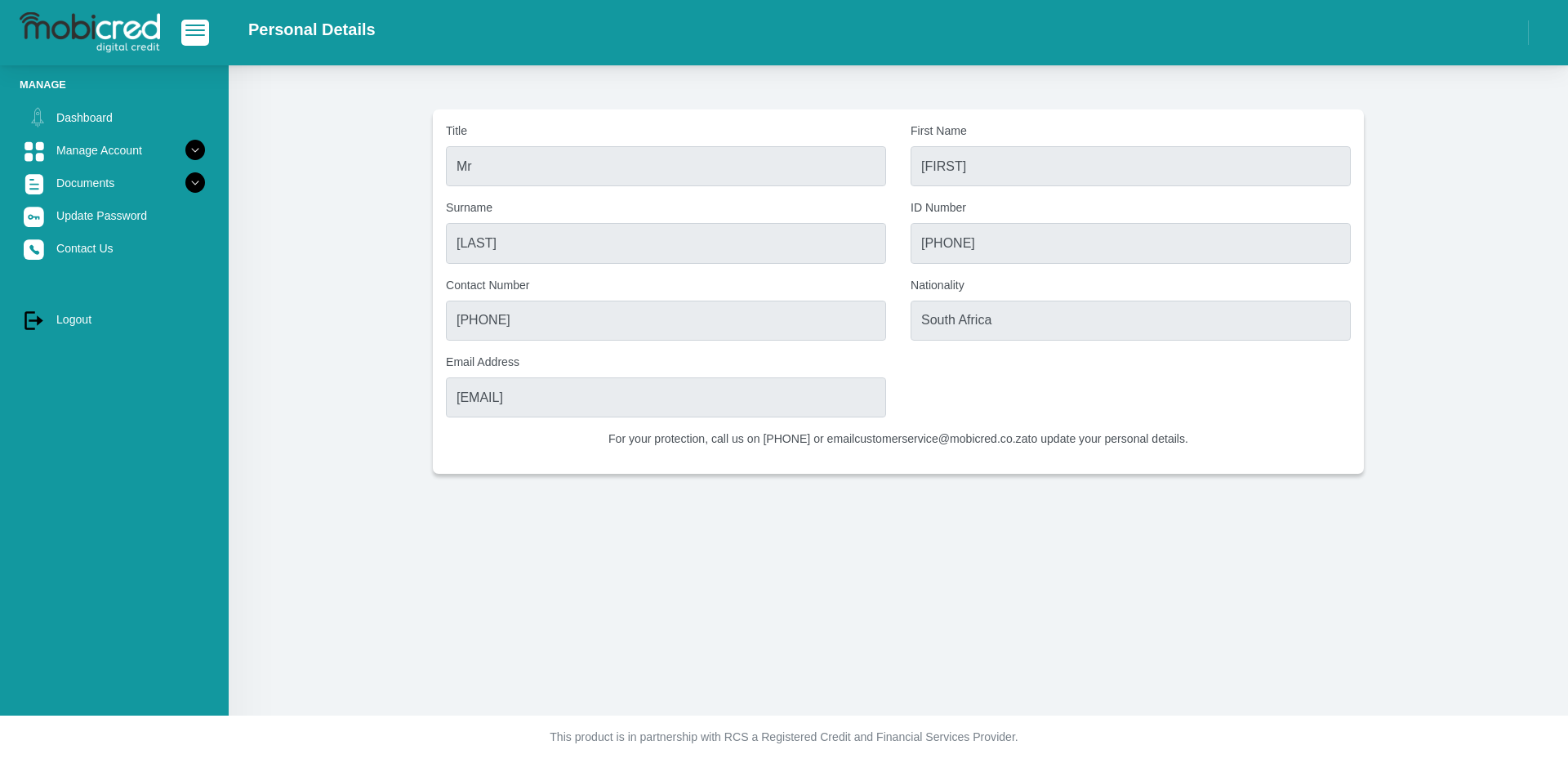 scroll, scrollTop: 0, scrollLeft: 0, axis: both 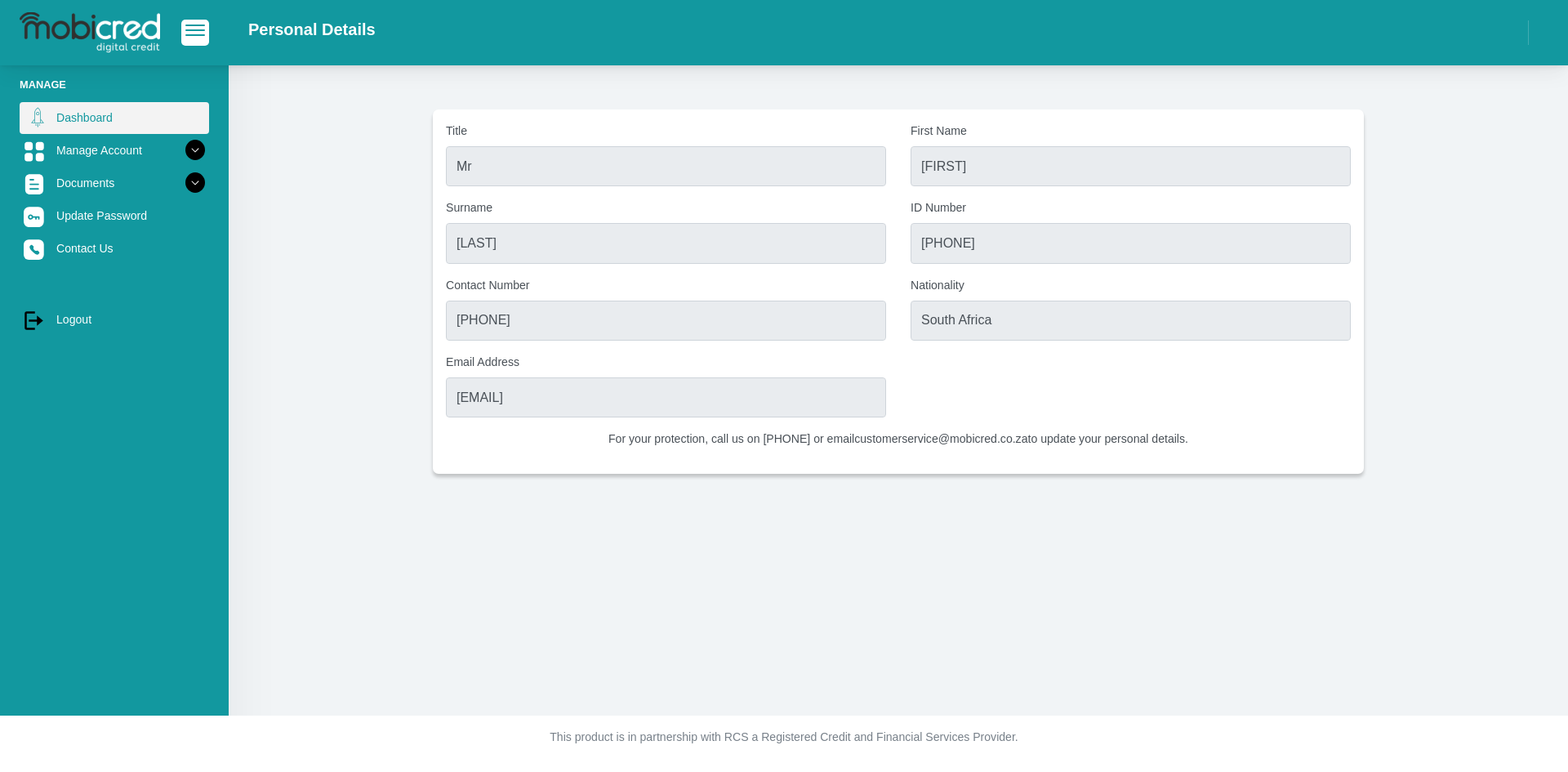 click on "Dashboard" at bounding box center (114, 118) 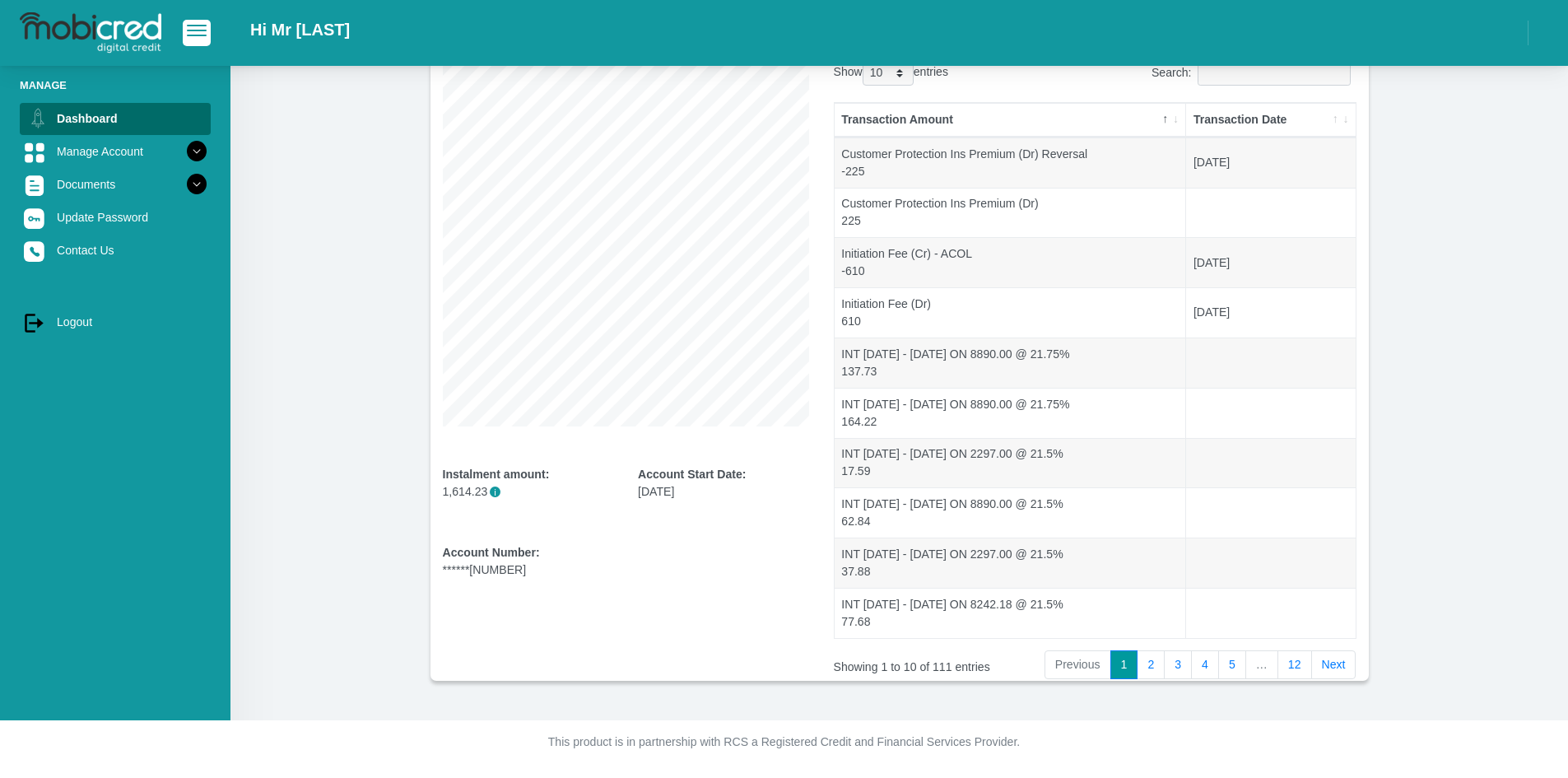 scroll, scrollTop: 0, scrollLeft: 0, axis: both 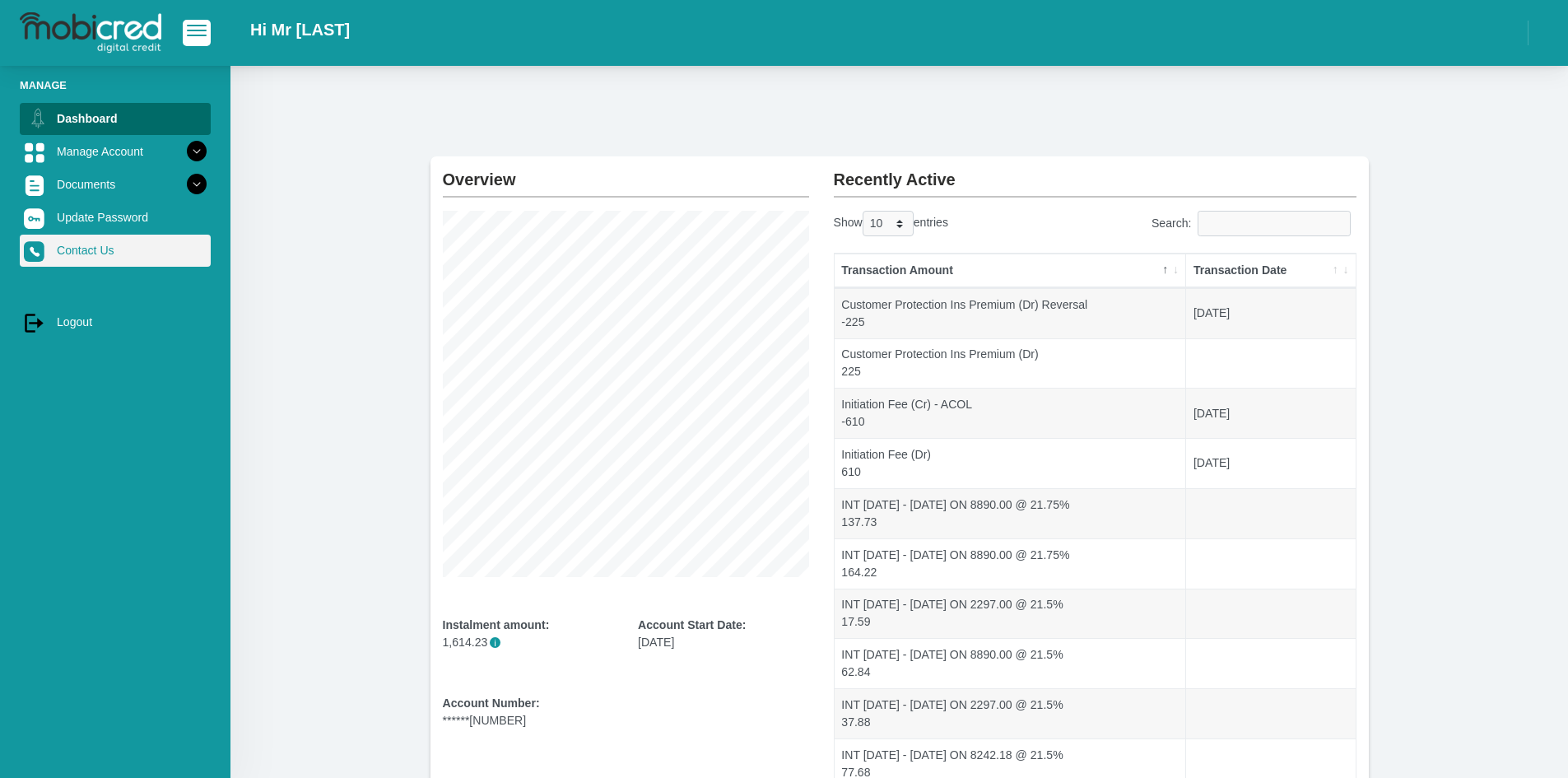 click on "Contact Us" at bounding box center [115, 250] 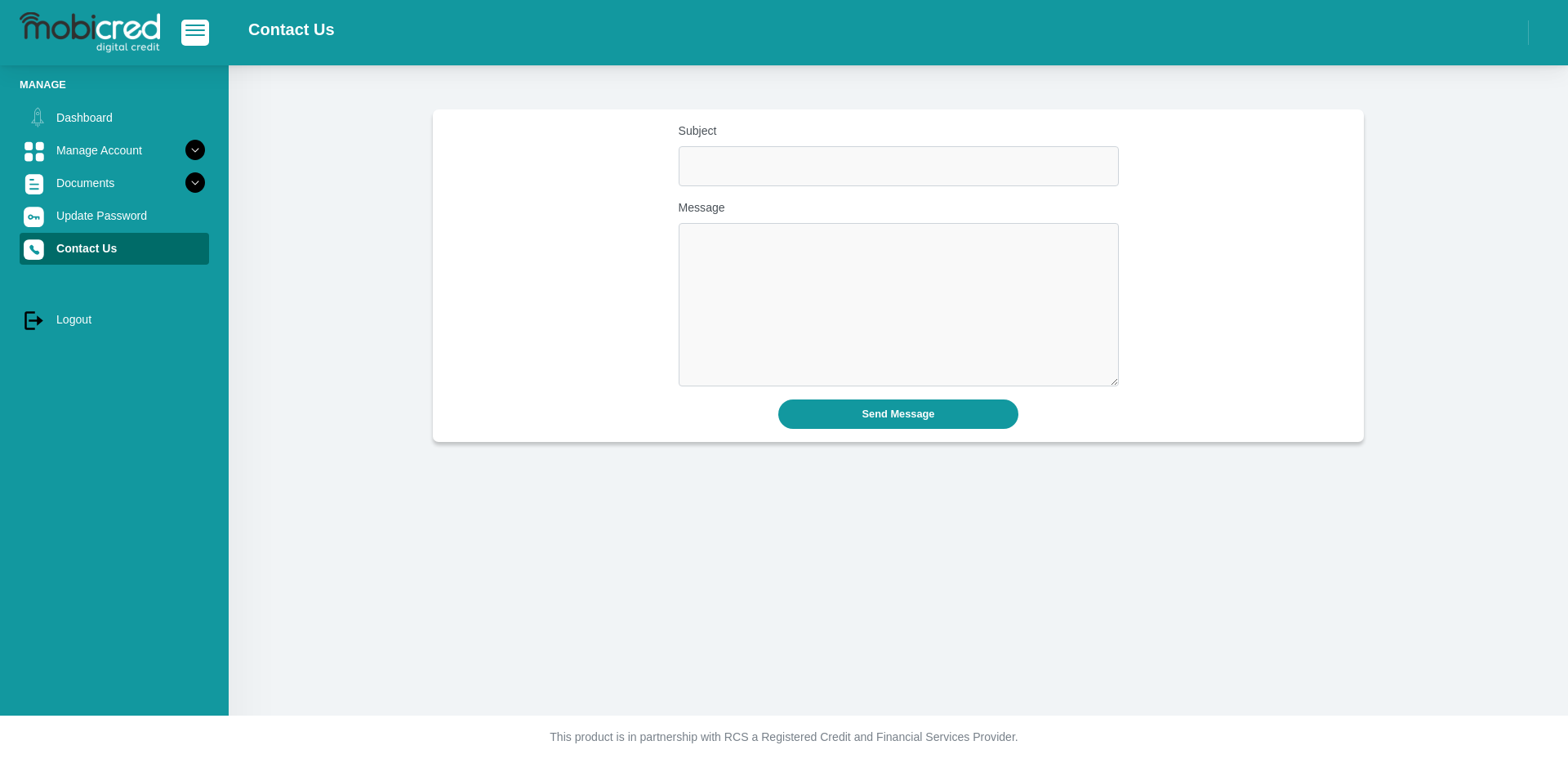 scroll, scrollTop: 0, scrollLeft: 0, axis: both 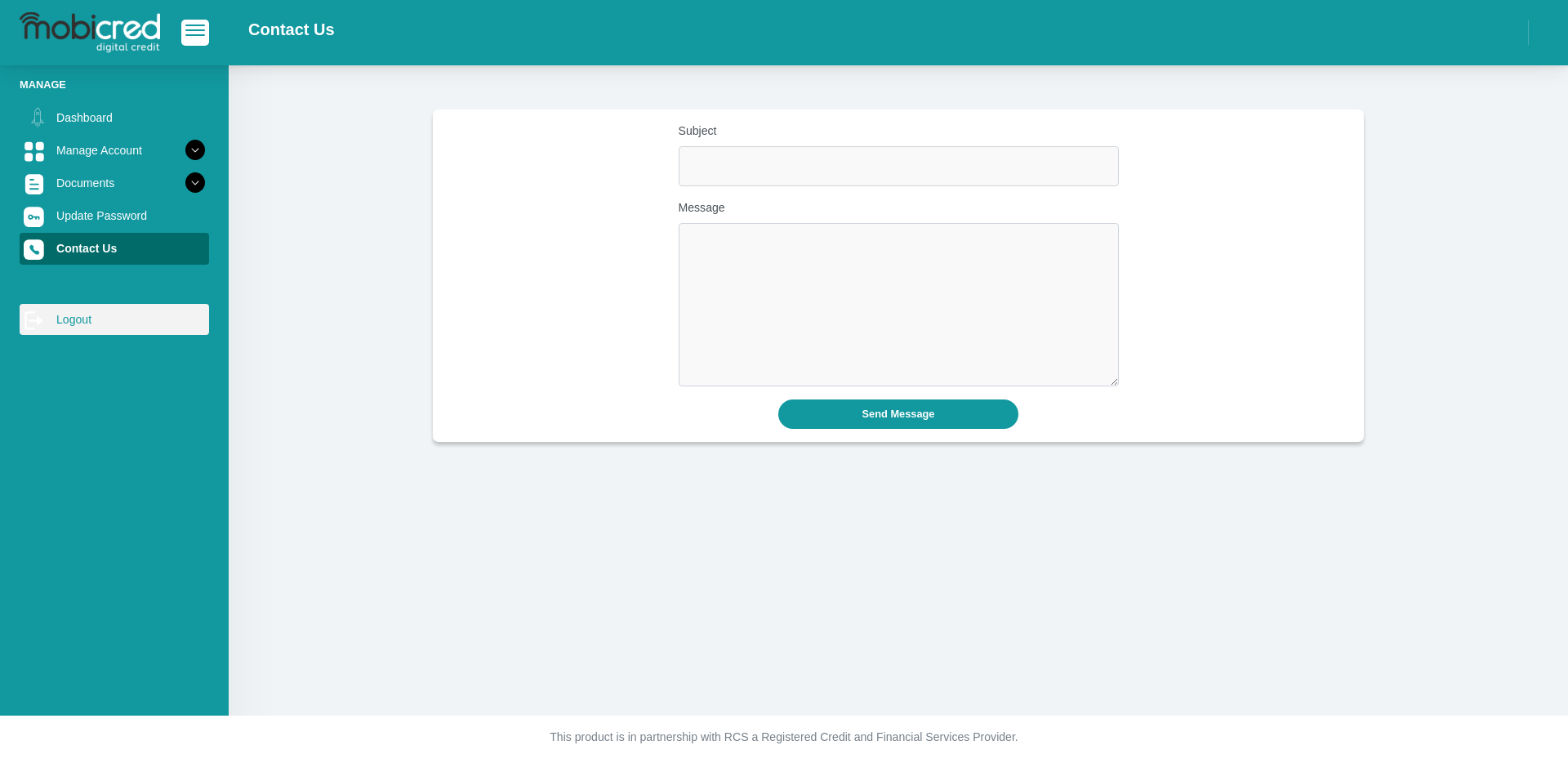 click on "log out
Logout" at bounding box center (114, 319) 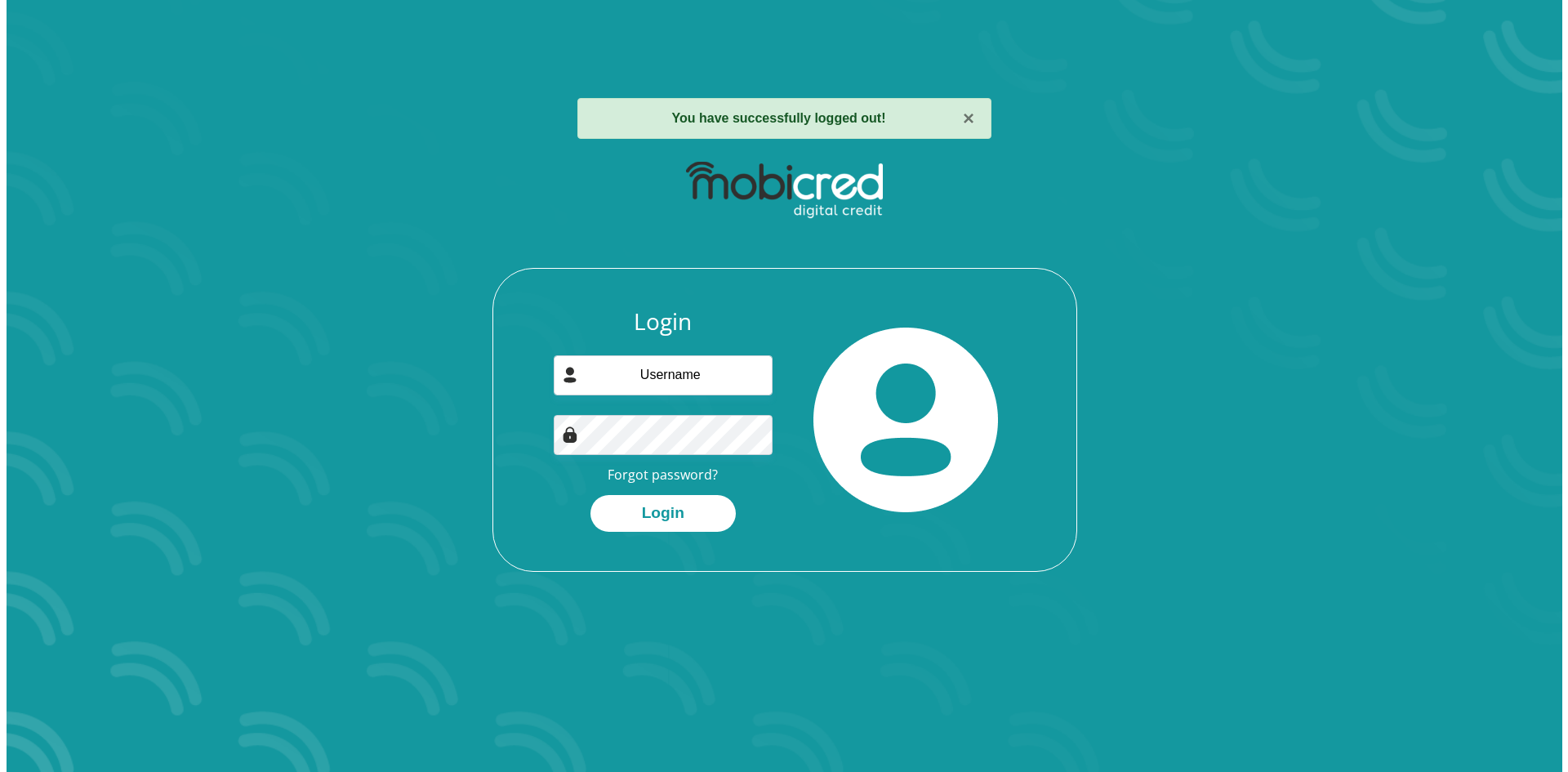 scroll, scrollTop: 0, scrollLeft: 0, axis: both 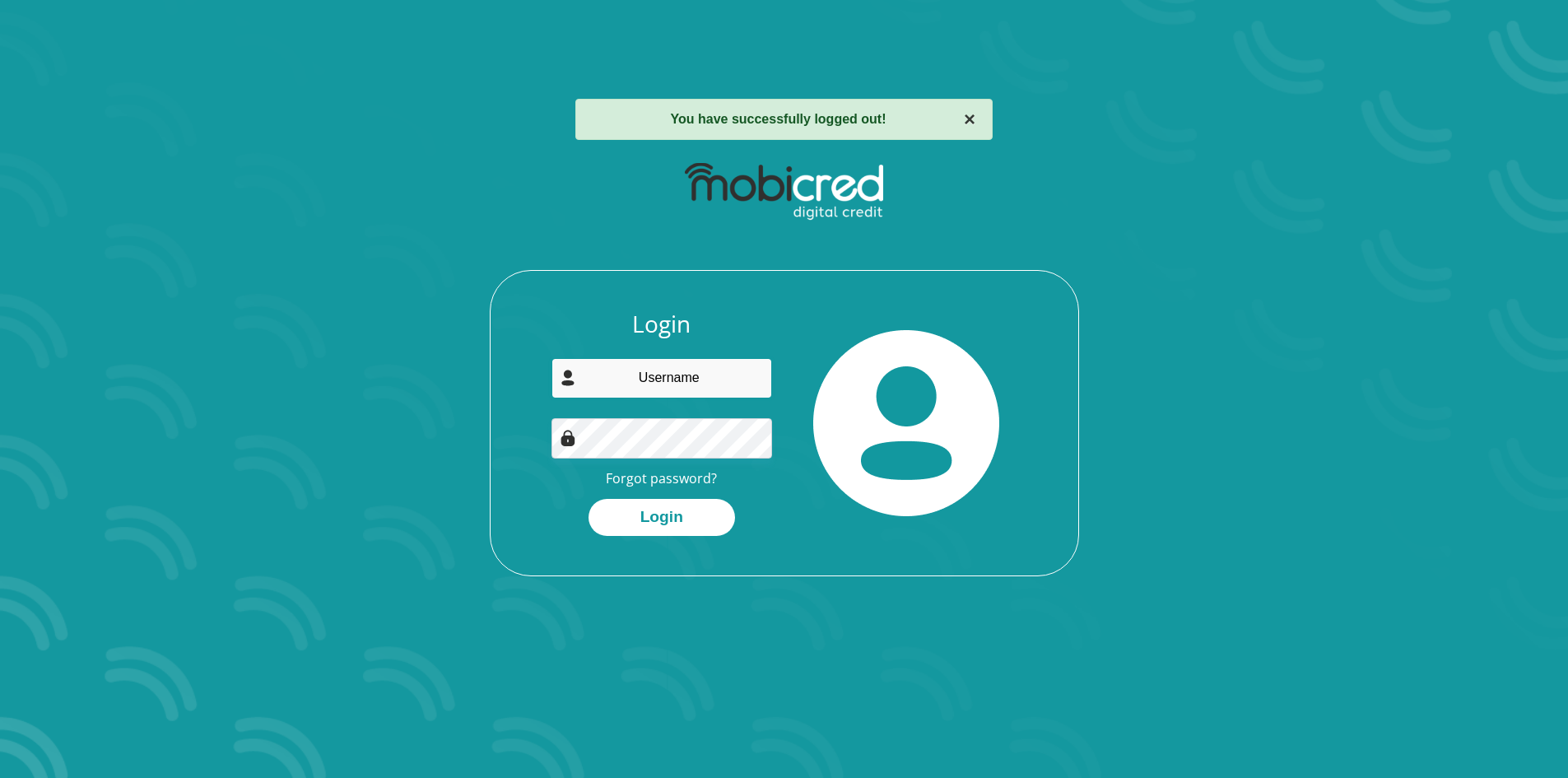 type on "[EMAIL]" 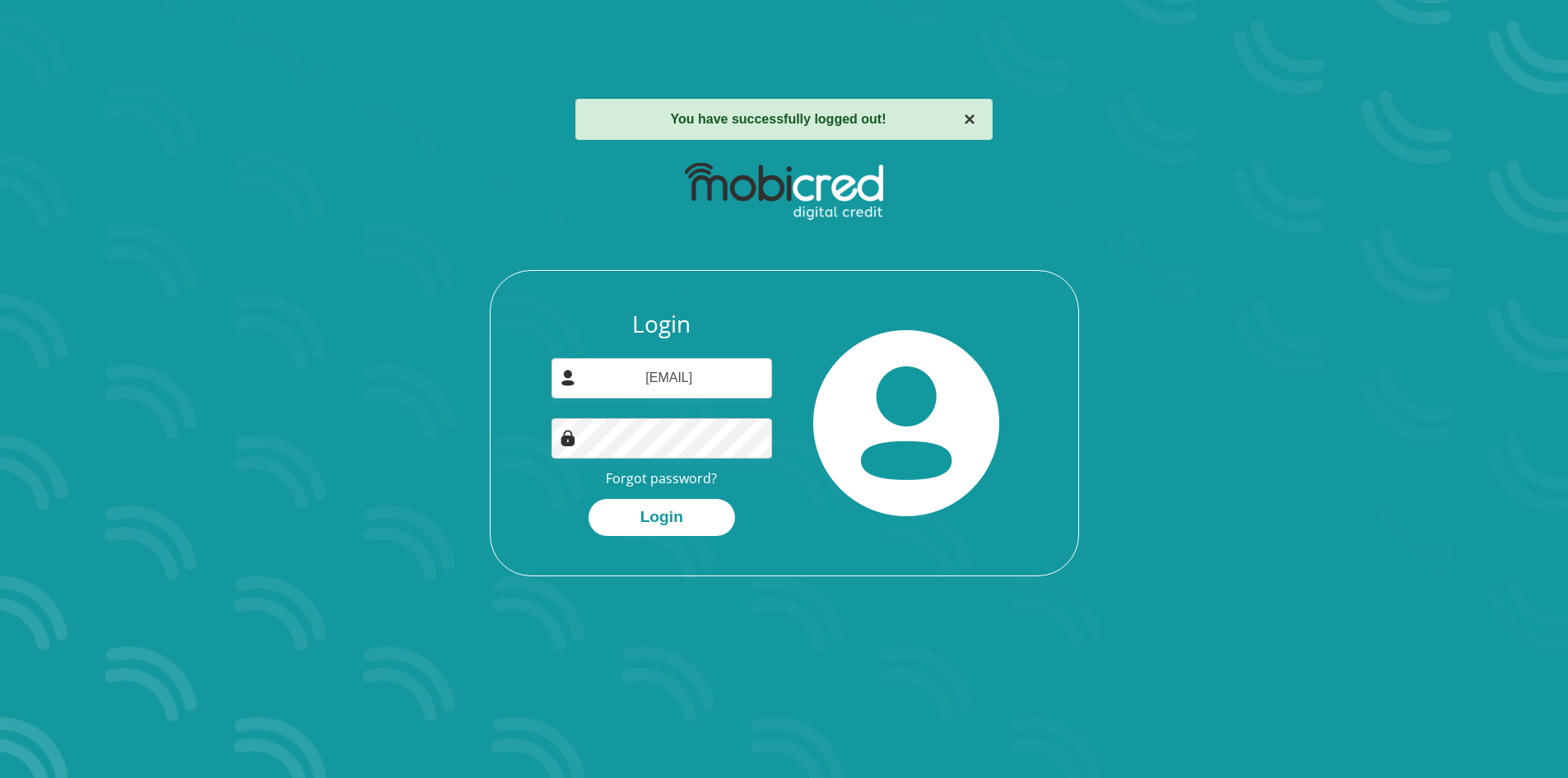 click on "×" at bounding box center [970, 119] 